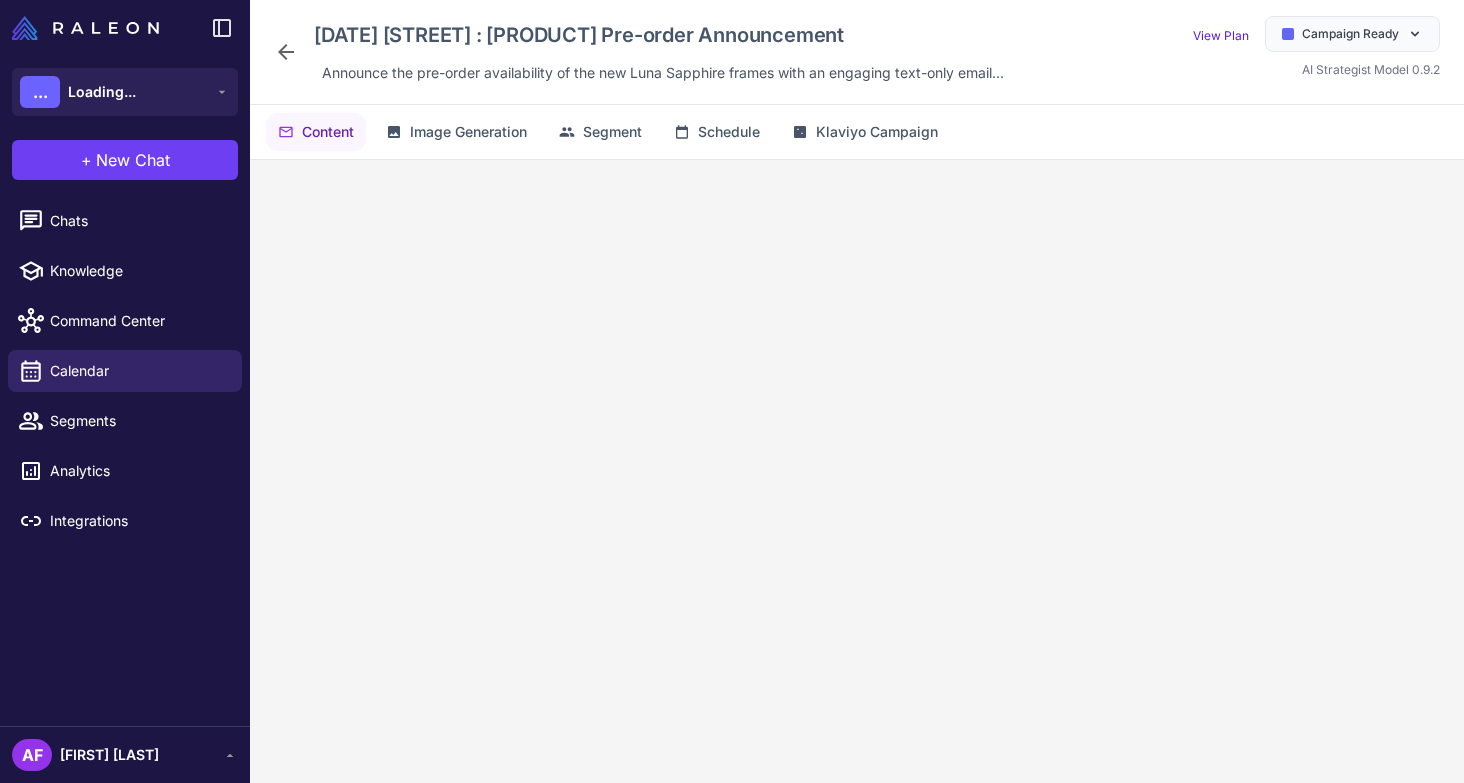 scroll, scrollTop: 0, scrollLeft: 0, axis: both 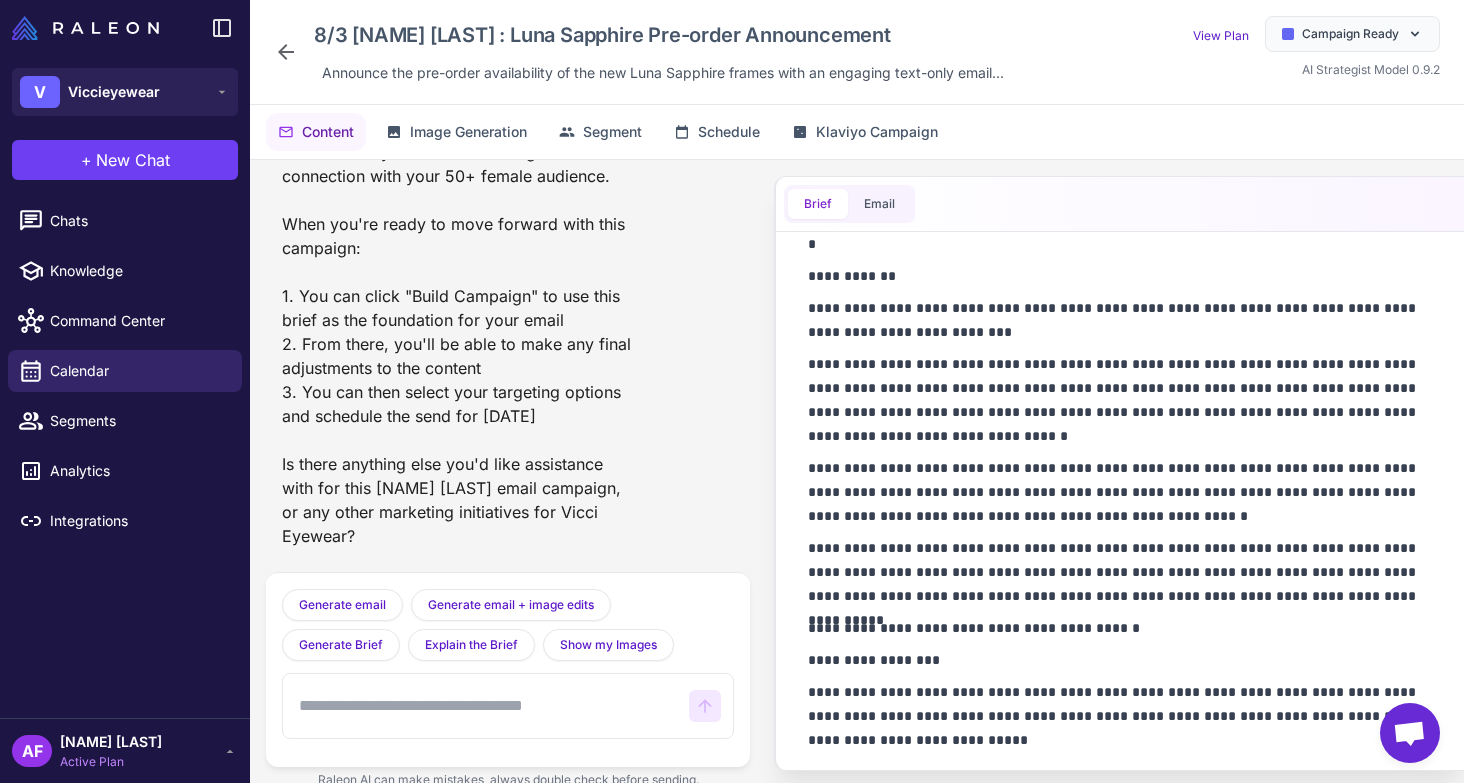 click on "**********" at bounding box center [1120, 400] 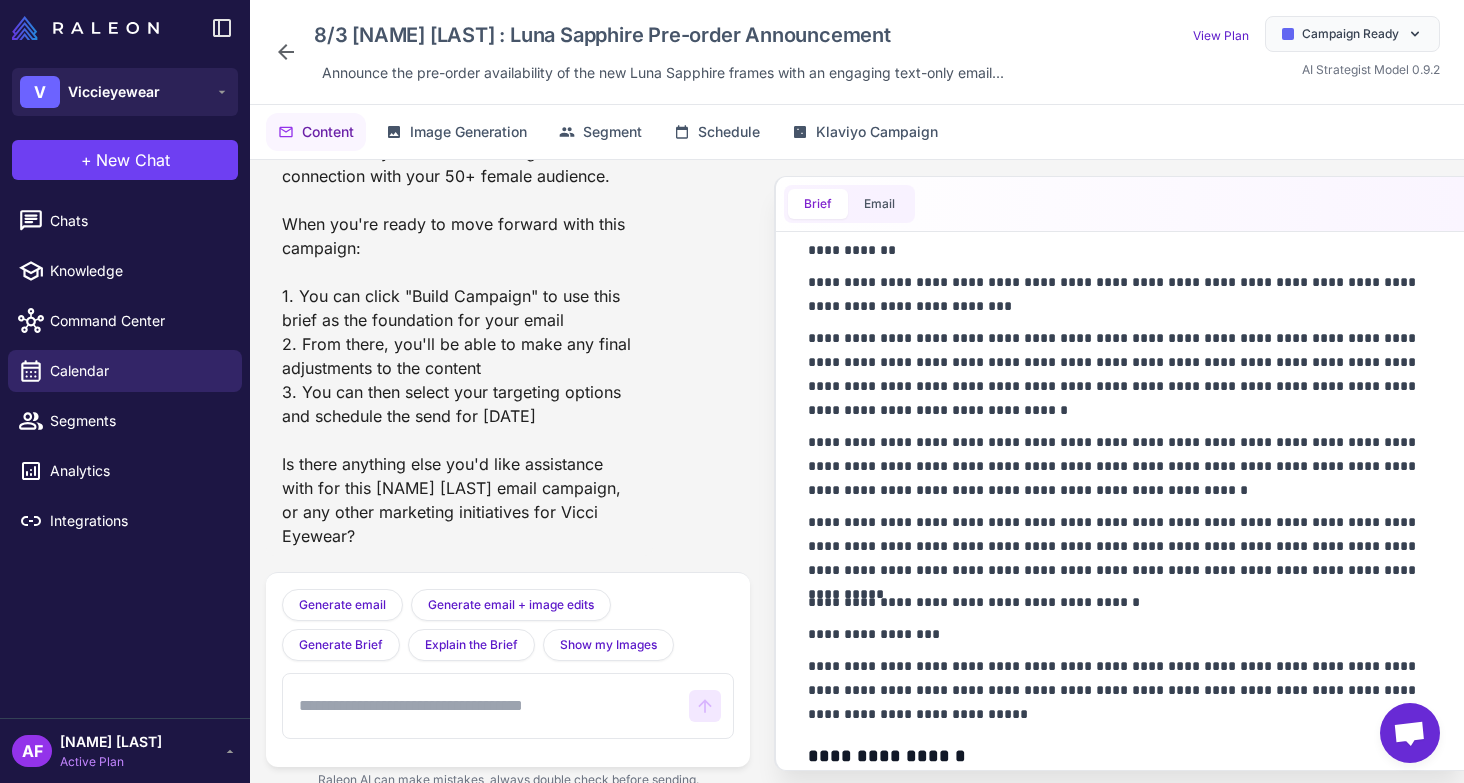 scroll, scrollTop: 276, scrollLeft: 0, axis: vertical 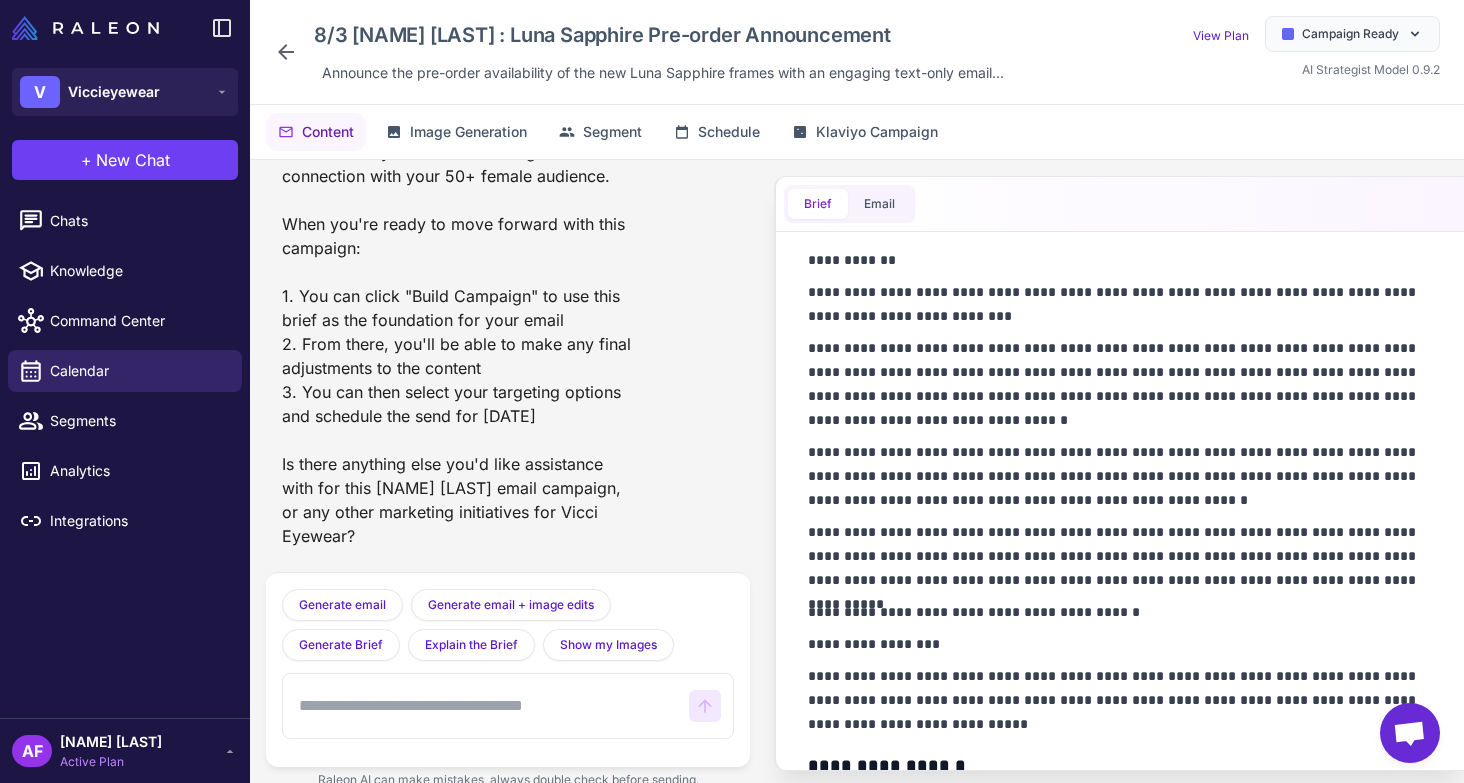 click on "**********" at bounding box center (1120, 476) 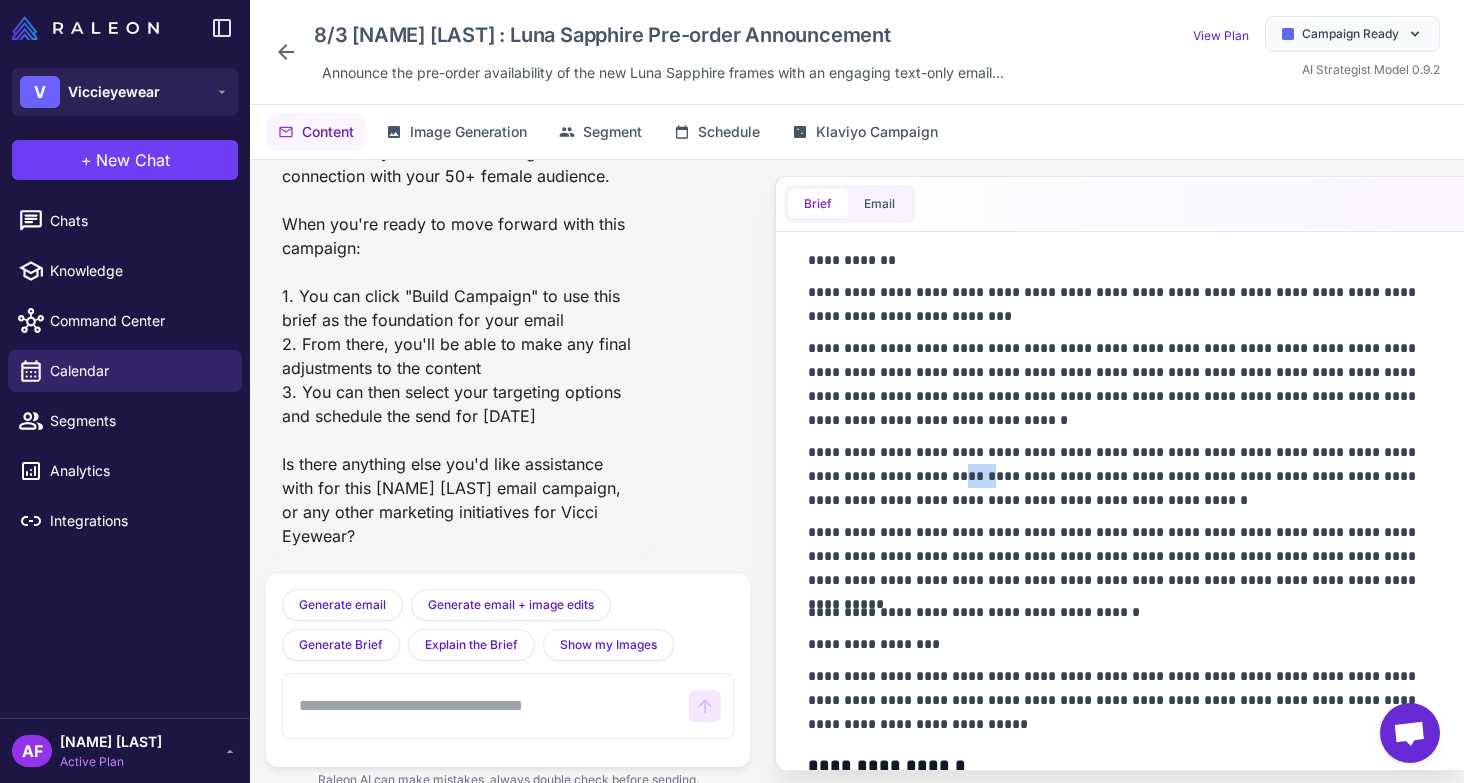 click on "**********" at bounding box center [1120, 476] 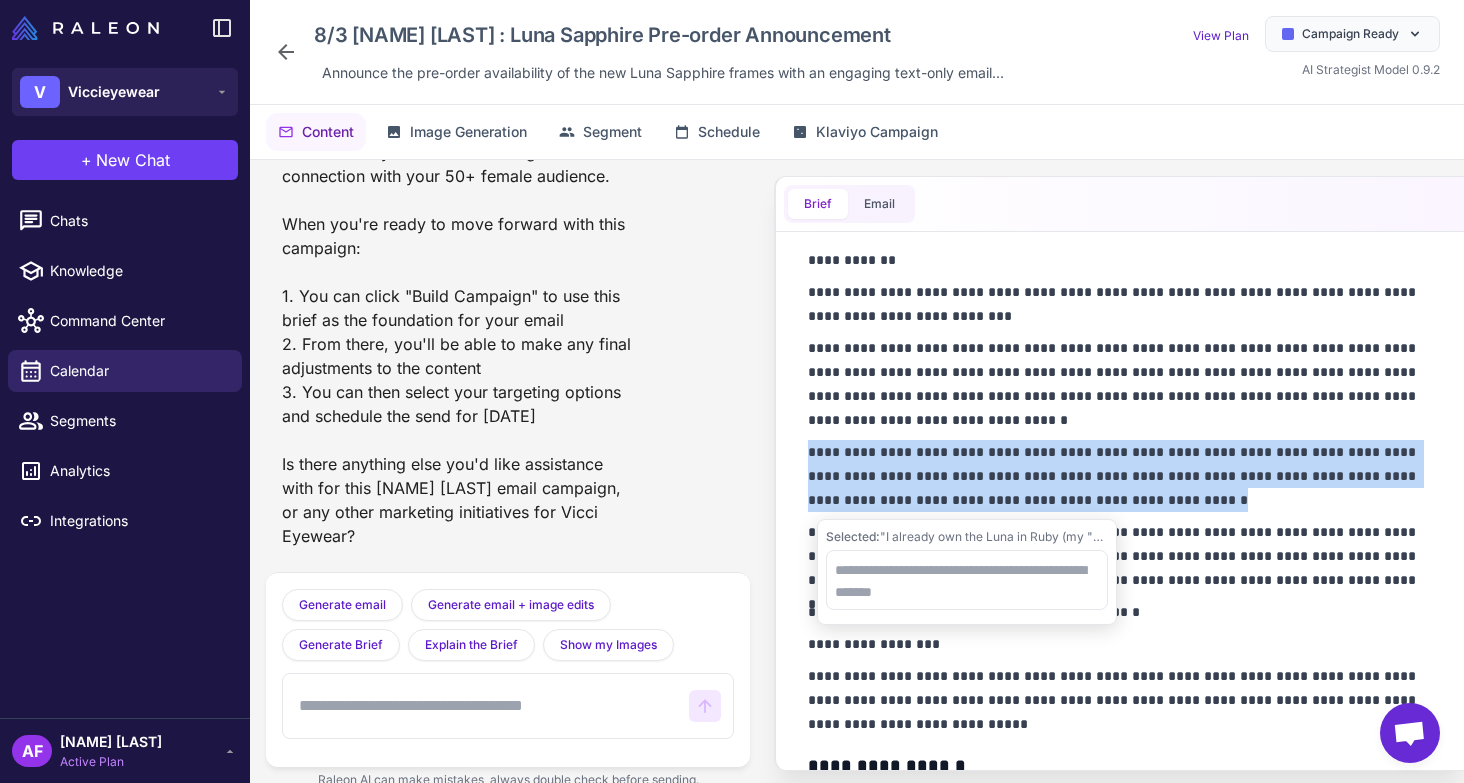 click on "**********" at bounding box center [1120, 476] 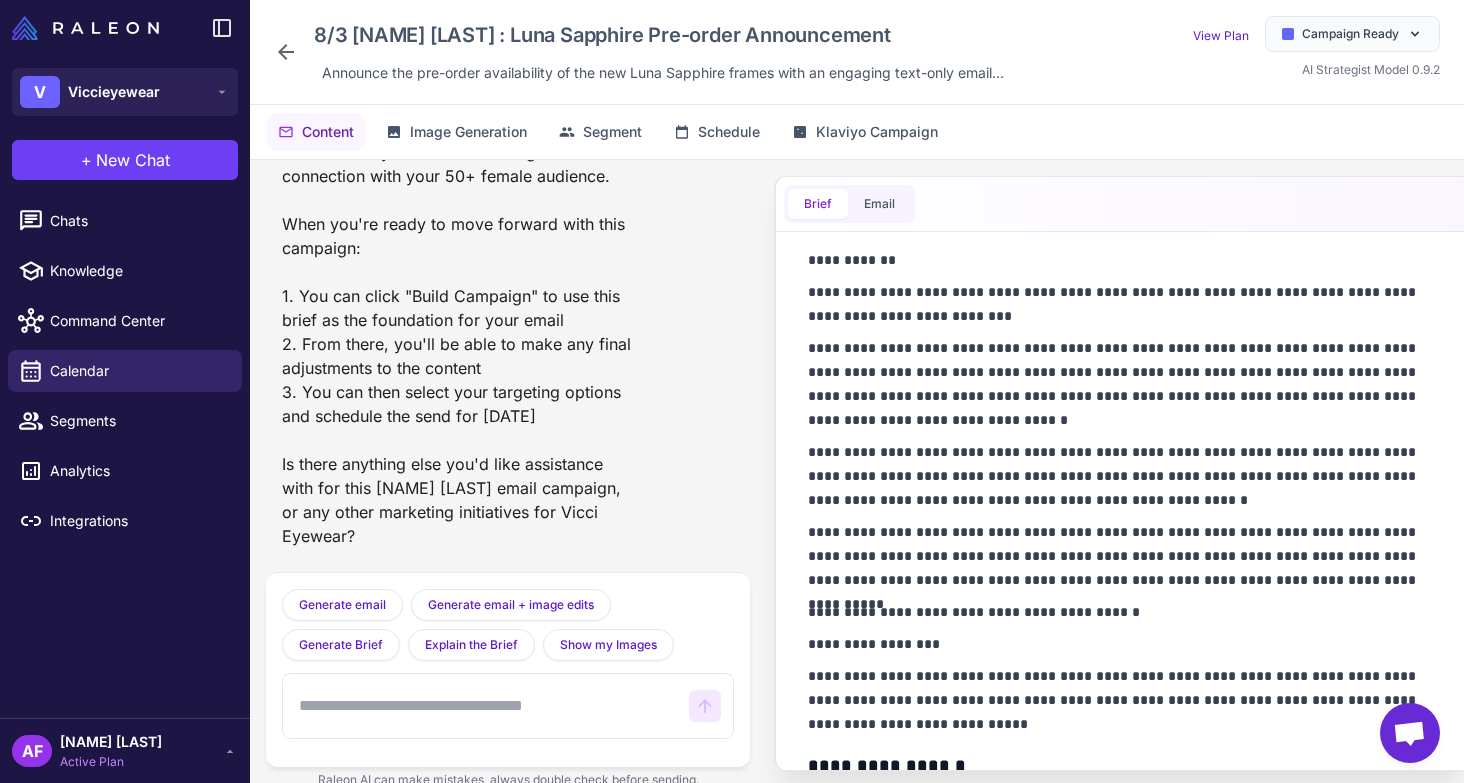 click on "**********" at bounding box center [1120, 304] 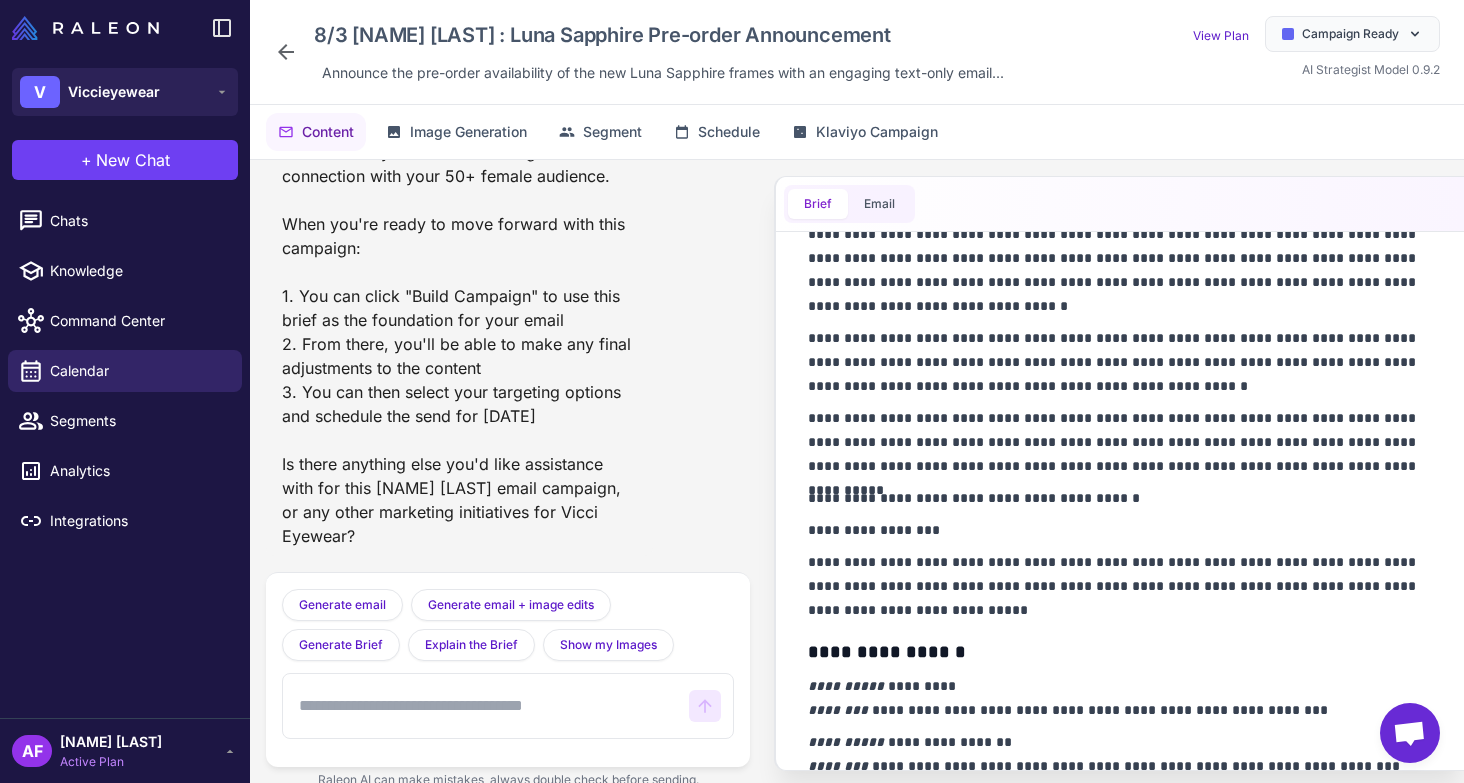 scroll, scrollTop: 389, scrollLeft: 0, axis: vertical 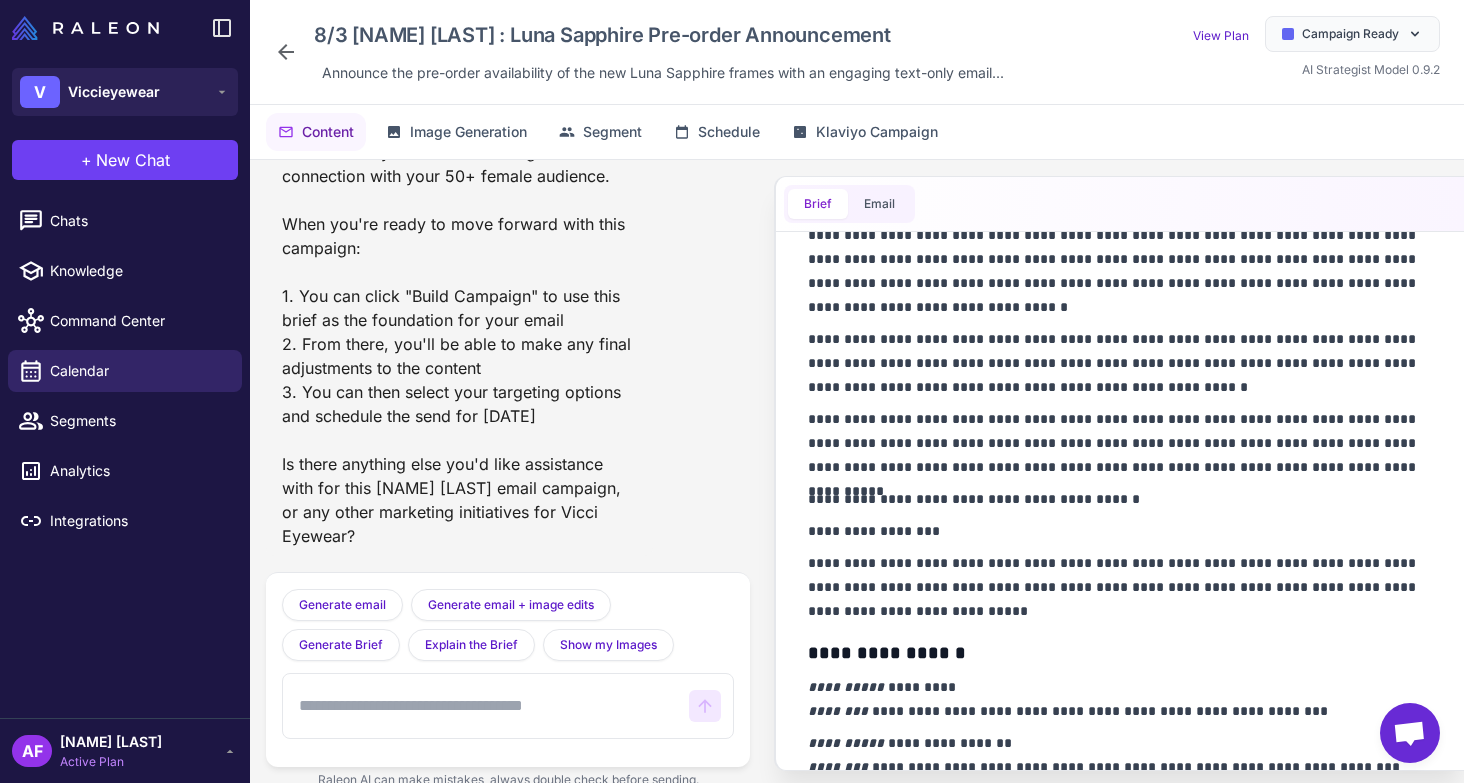 click on "**********" at bounding box center (1120, 587) 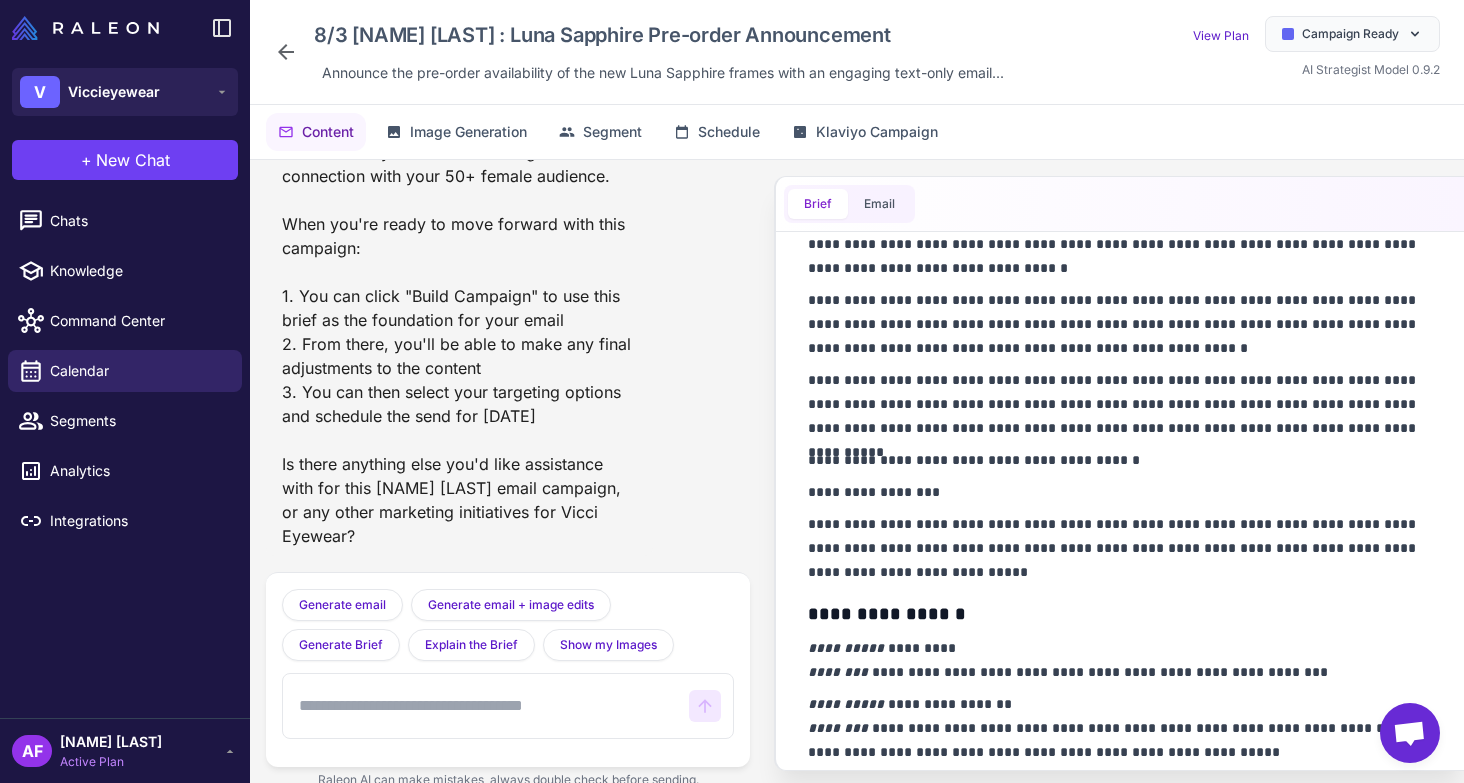 scroll, scrollTop: 430, scrollLeft: 0, axis: vertical 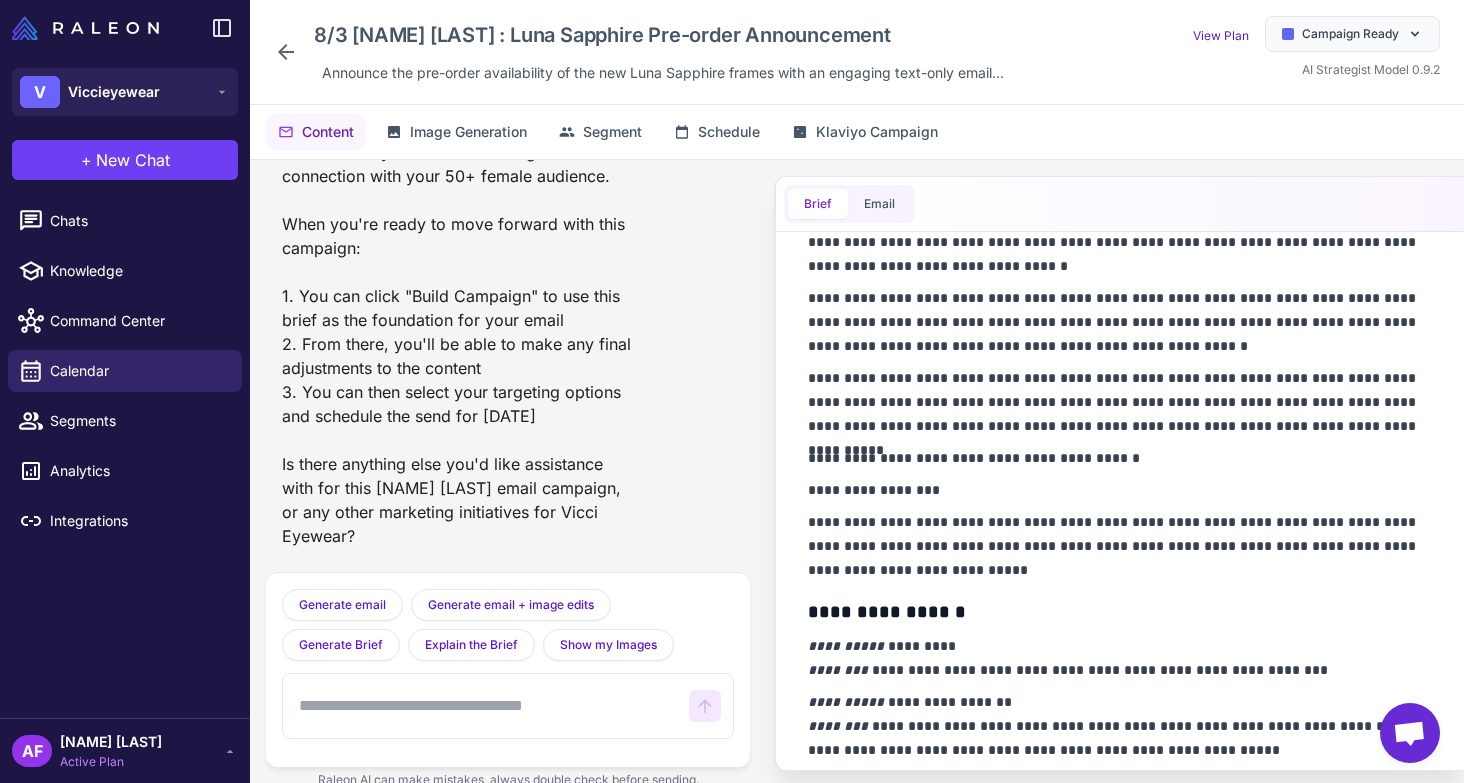 click on "**********" at bounding box center [1120, 546] 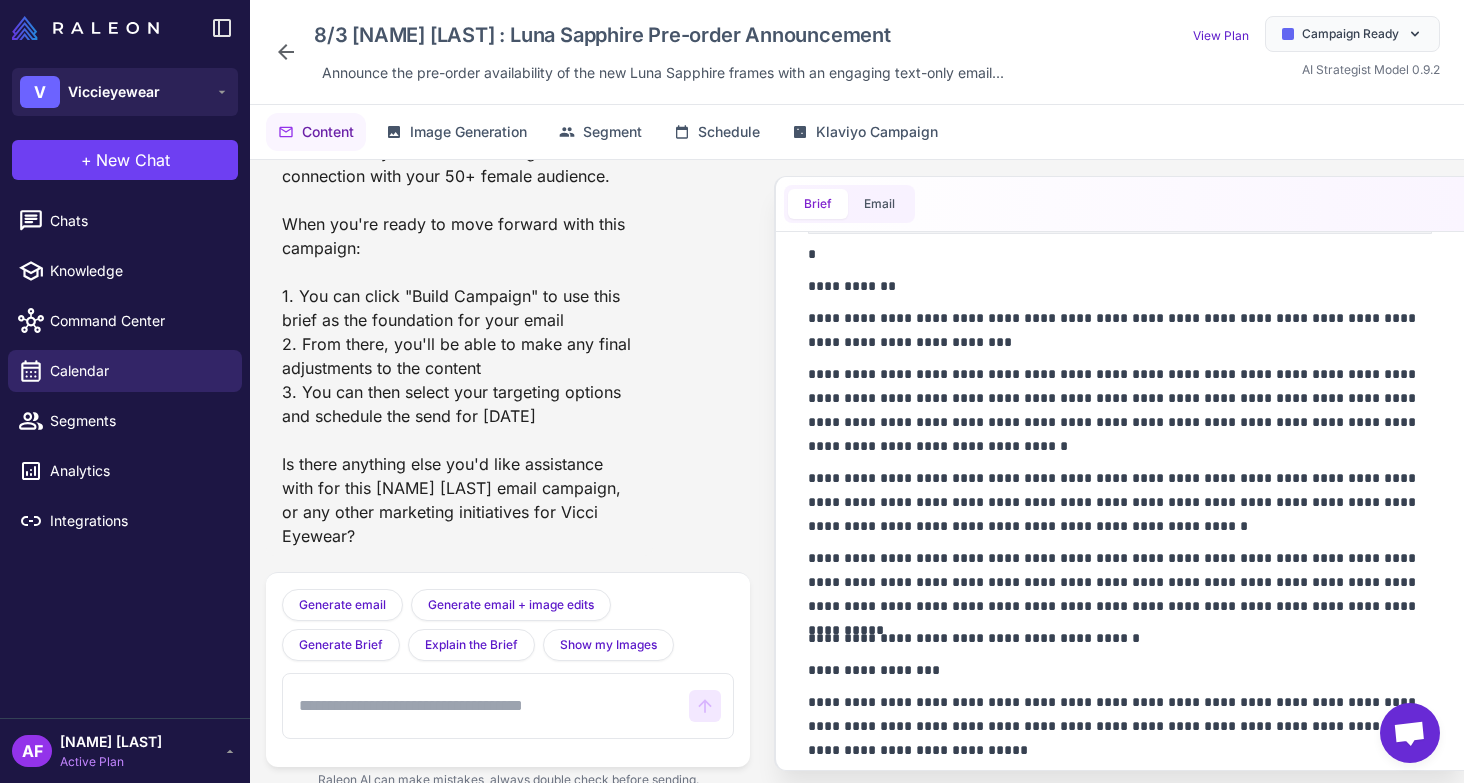 scroll, scrollTop: 251, scrollLeft: 0, axis: vertical 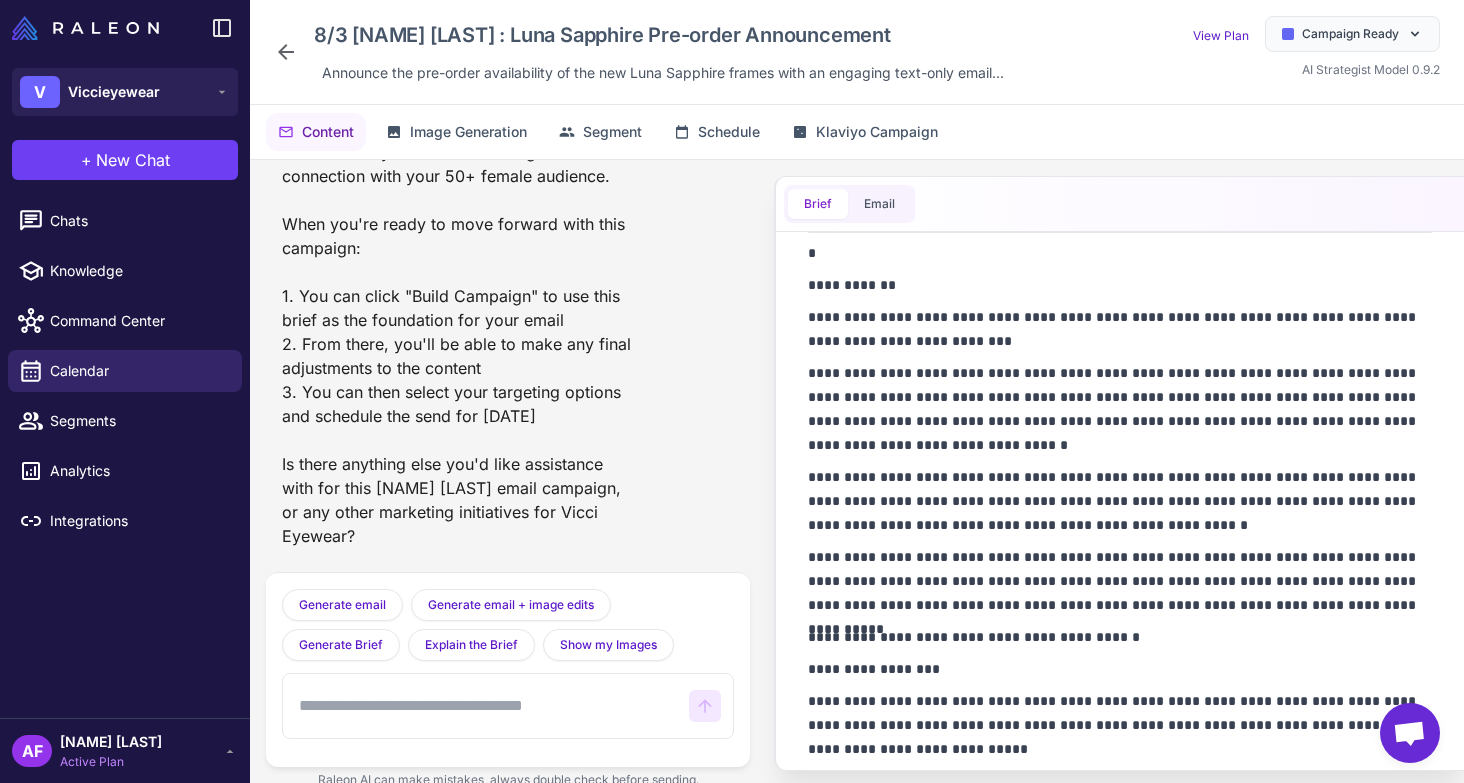 click on "**********" at bounding box center (1120, 581) 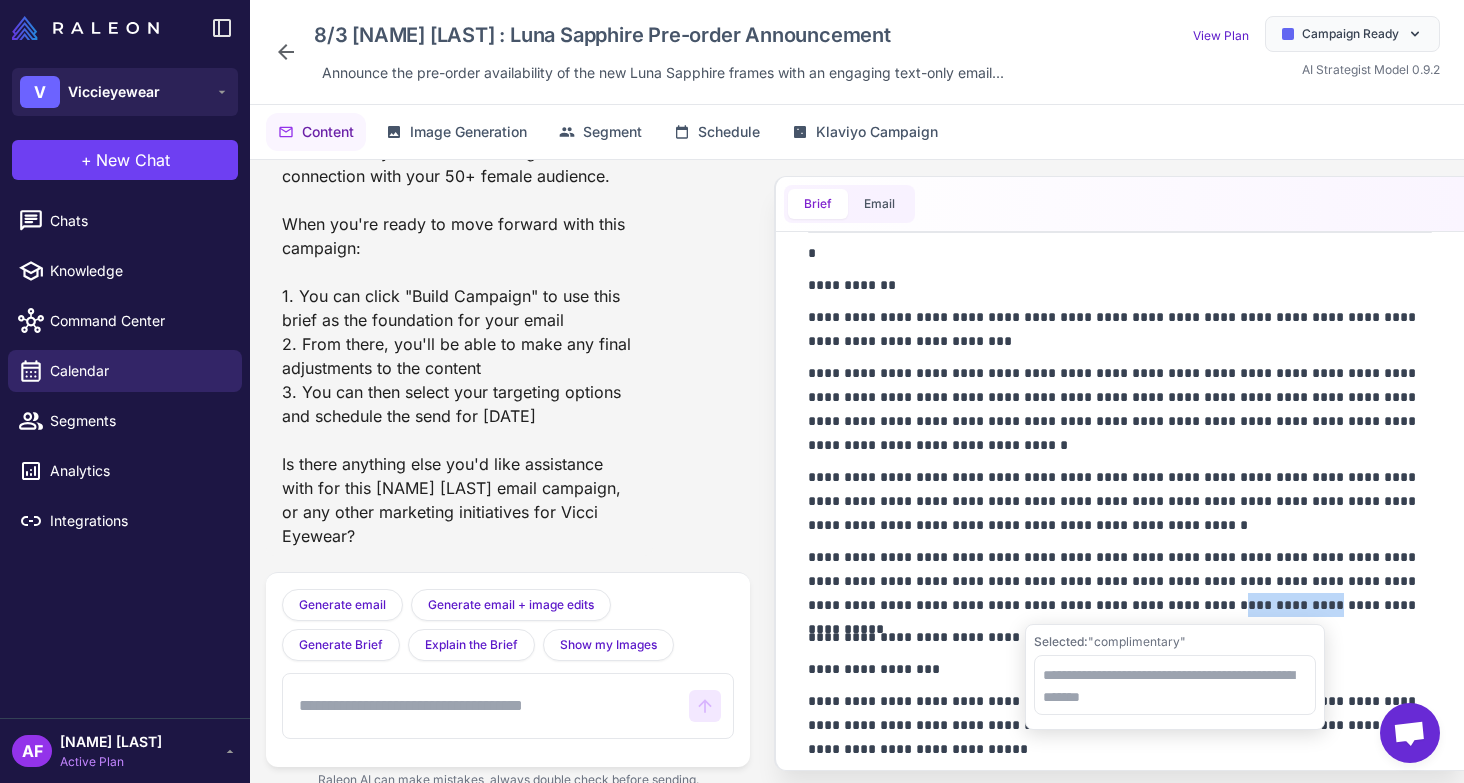 click on "**********" at bounding box center [1120, 501] 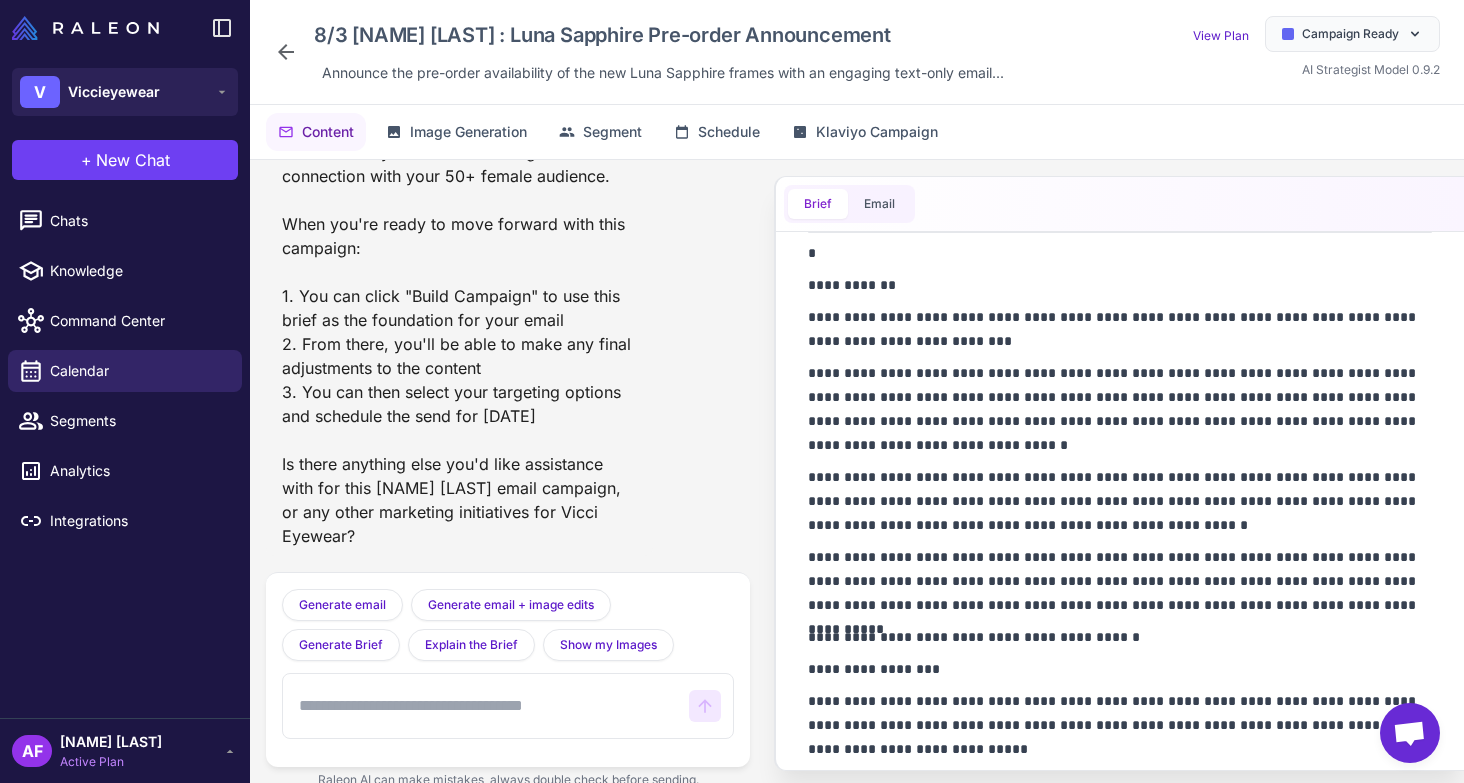 click on "**********" at bounding box center [1120, 581] 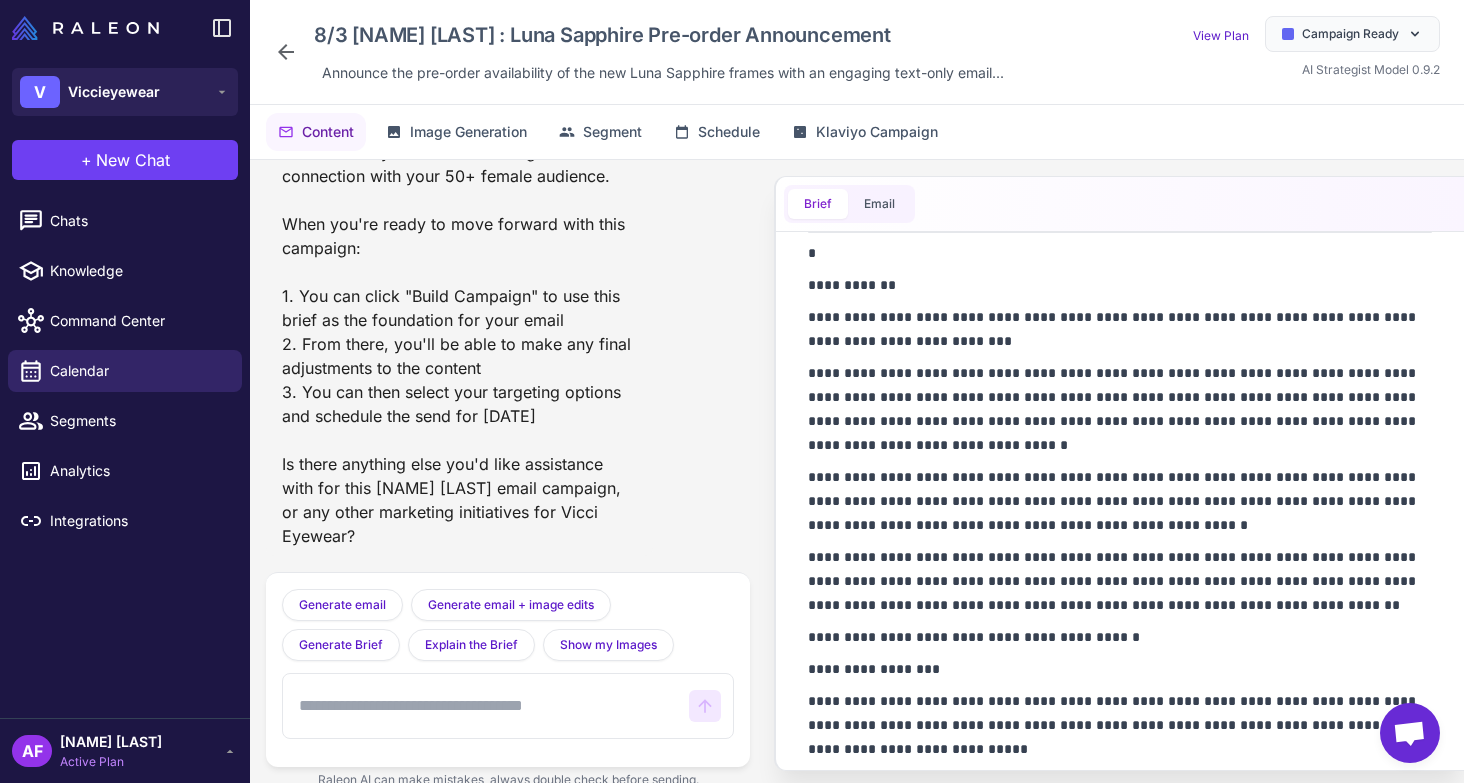 type 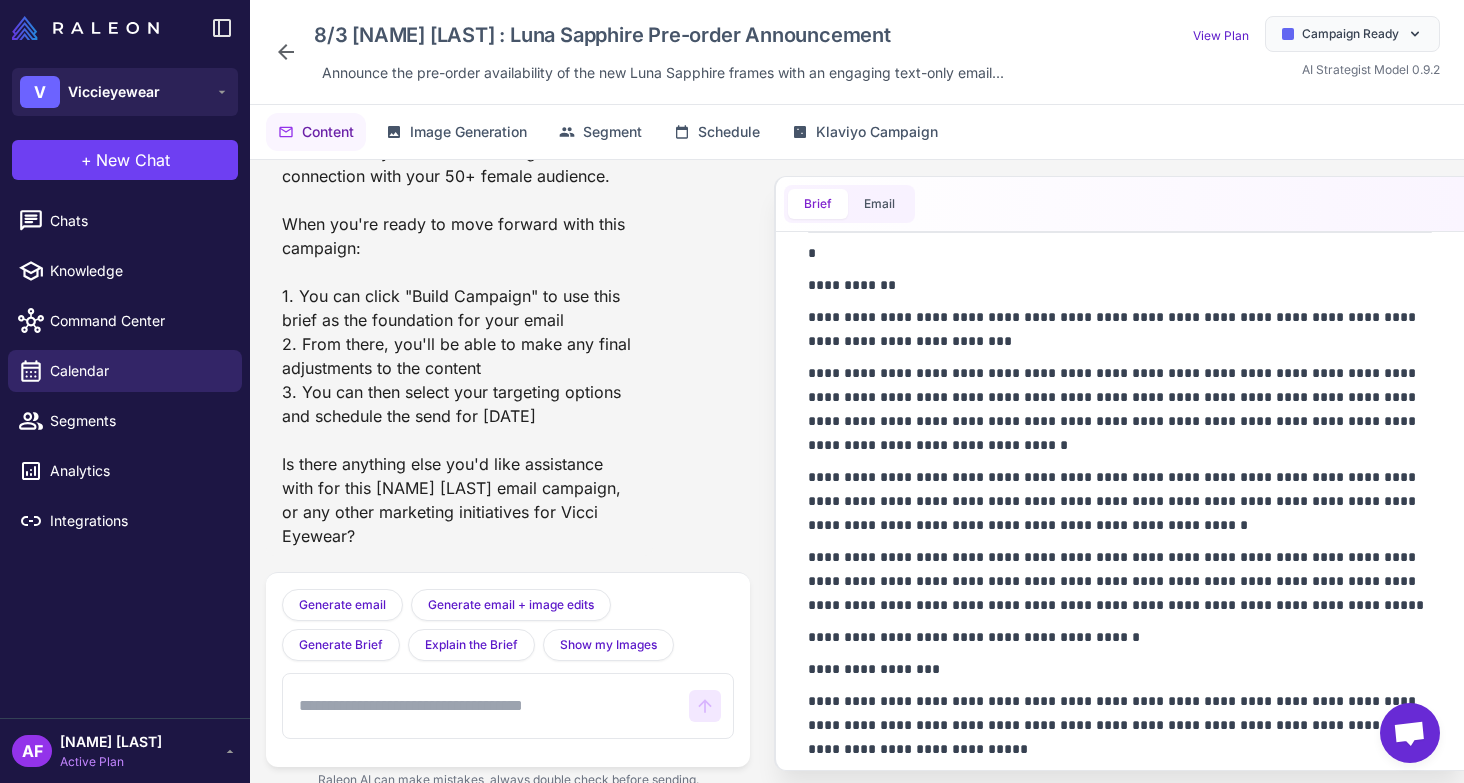 click on "**********" at bounding box center [1120, 581] 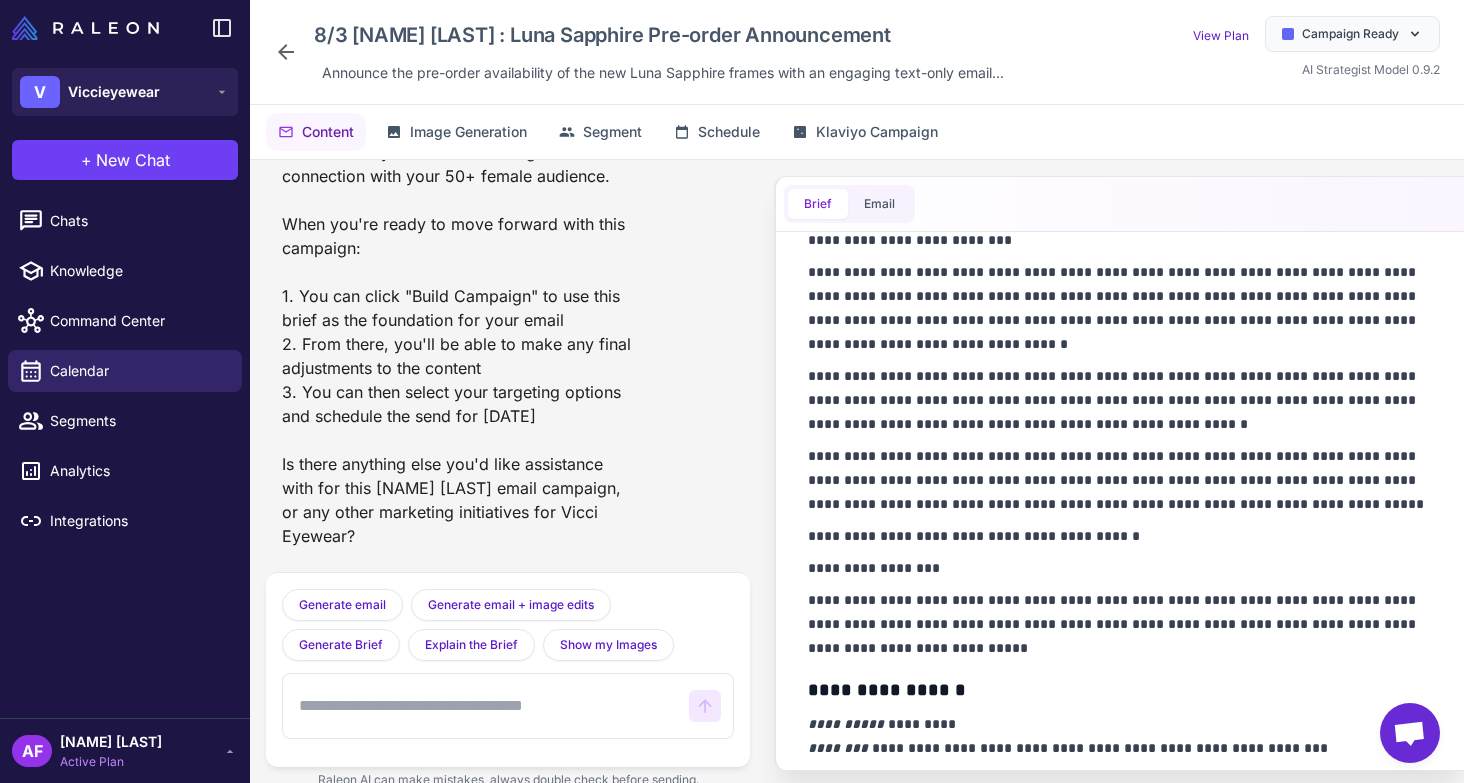 scroll, scrollTop: 356, scrollLeft: 0, axis: vertical 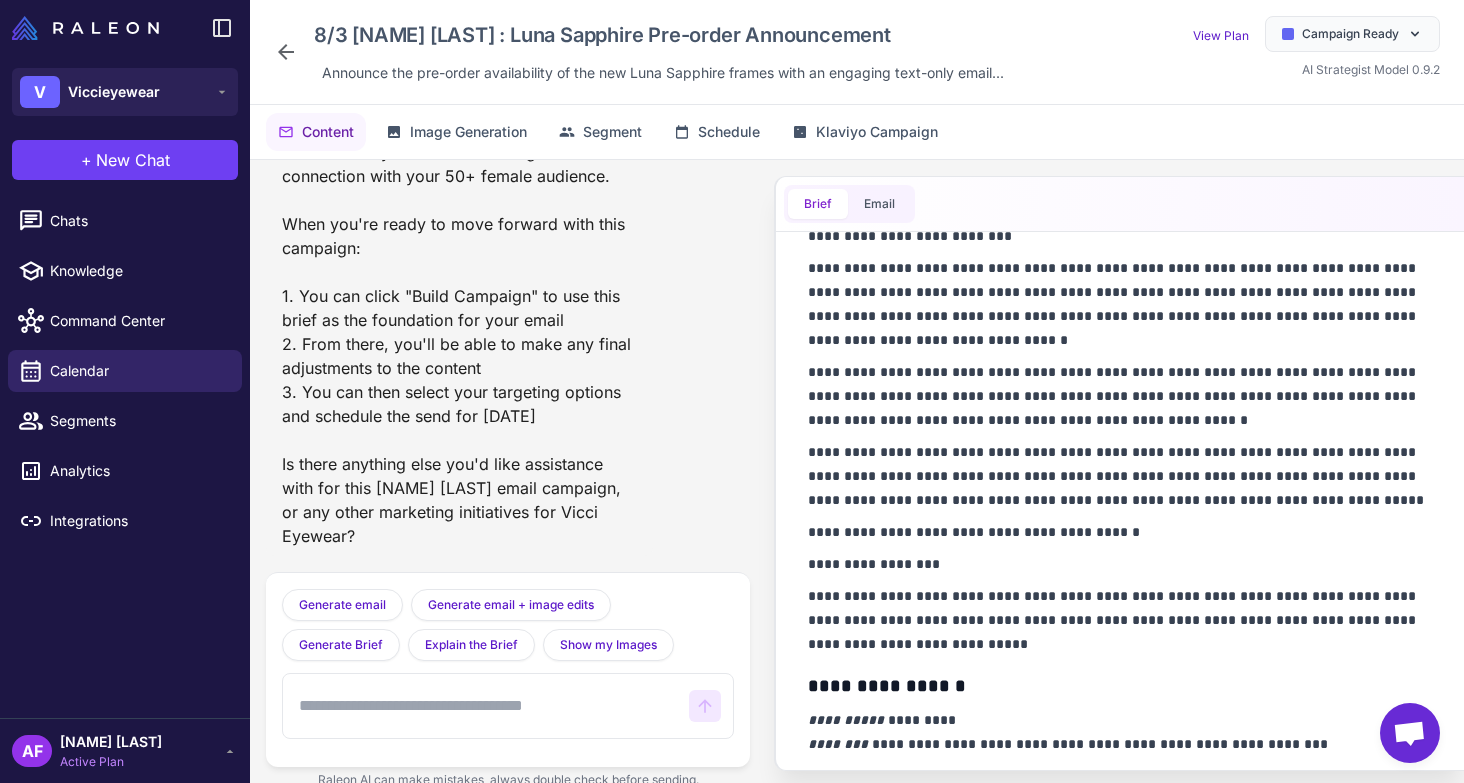 click on "**********" at bounding box center (1120, 476) 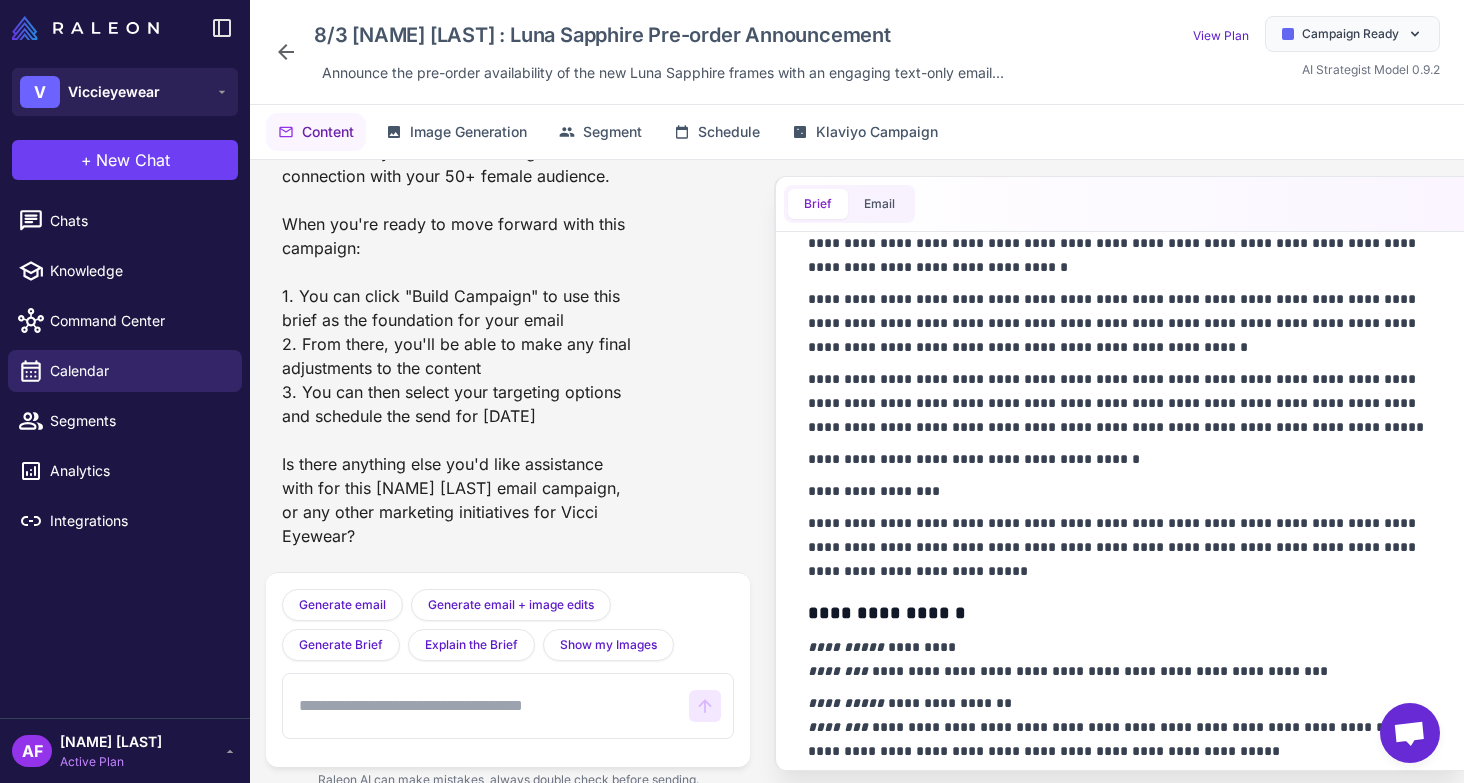scroll, scrollTop: 430, scrollLeft: 0, axis: vertical 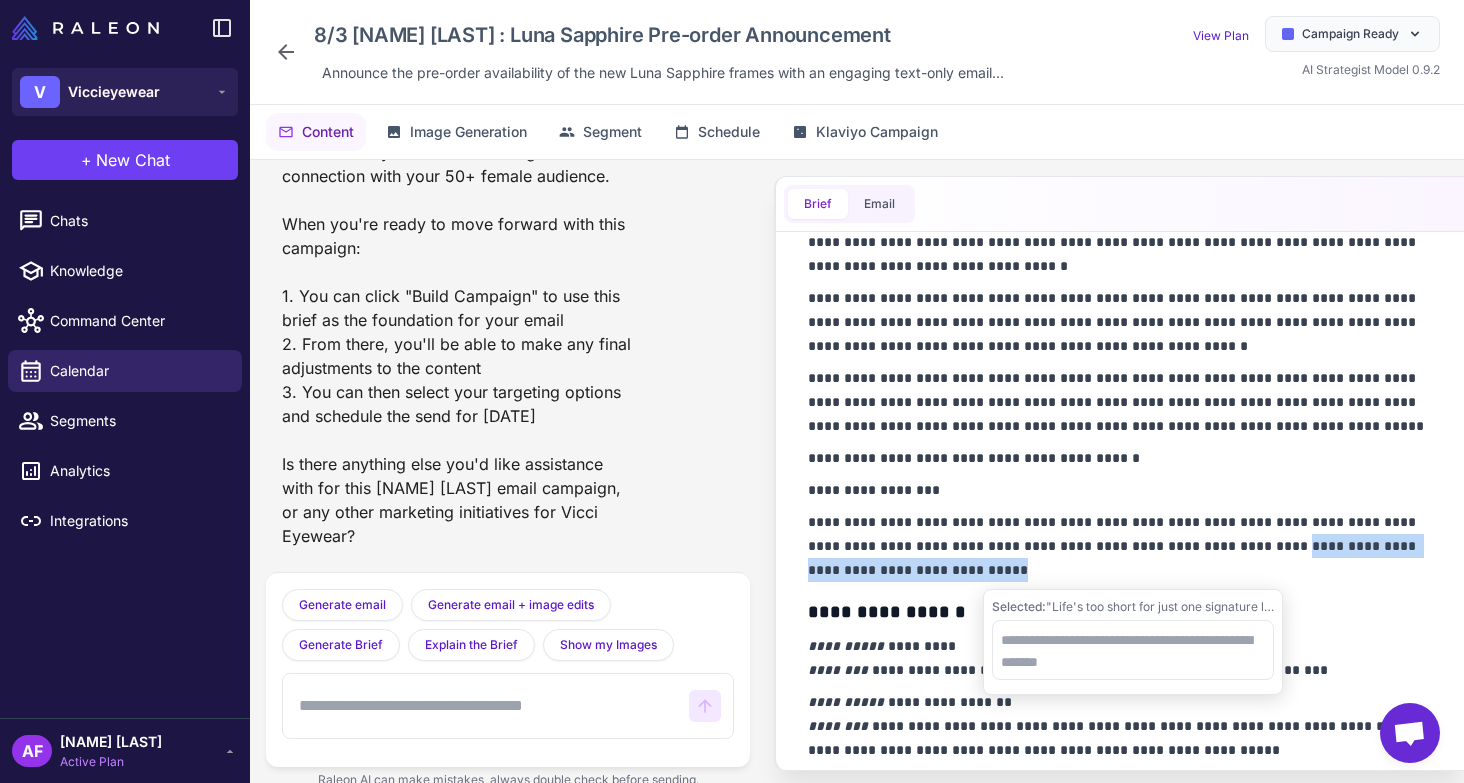 drag, startPoint x: 1304, startPoint y: 546, endPoint x: 1314, endPoint y: 564, distance: 20.59126 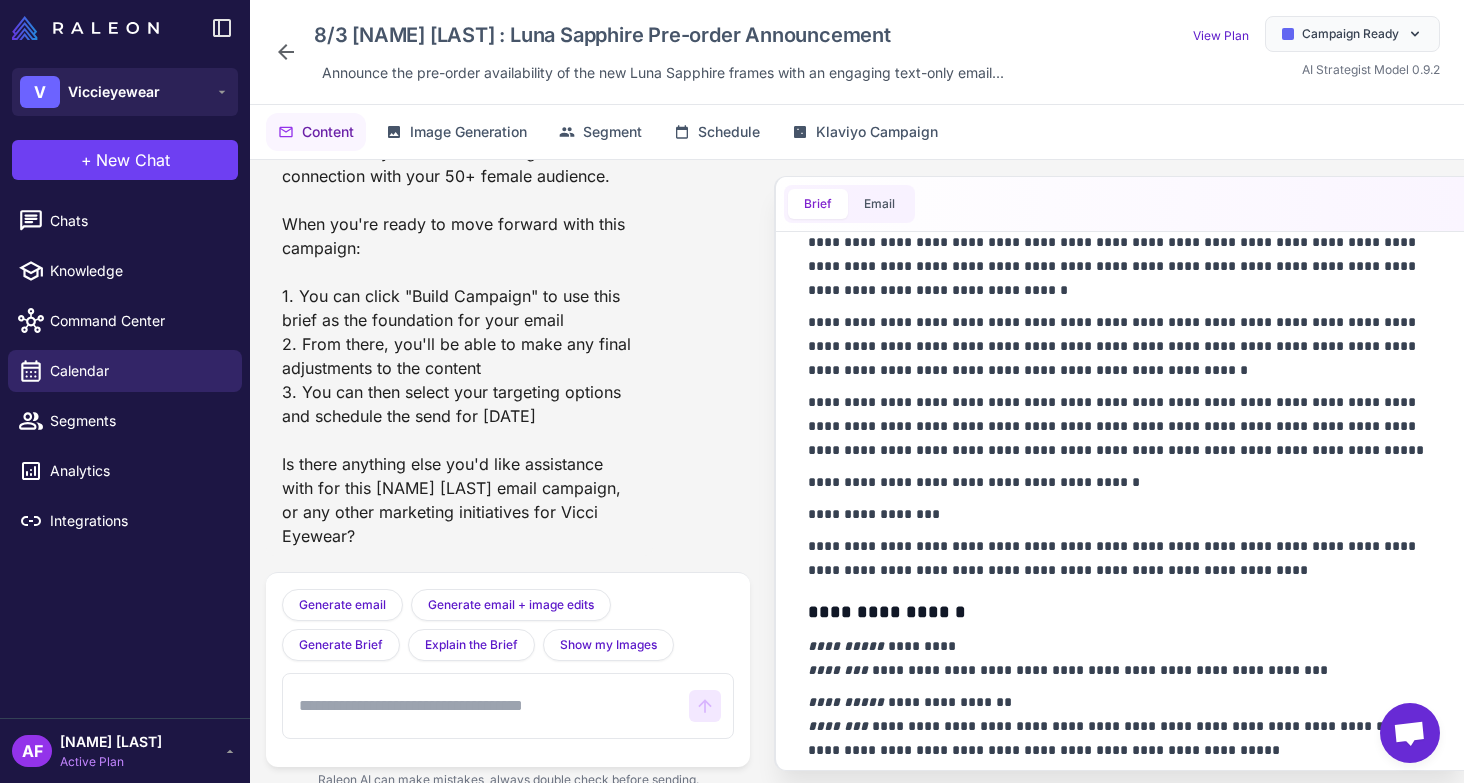 scroll, scrollTop: 406, scrollLeft: 0, axis: vertical 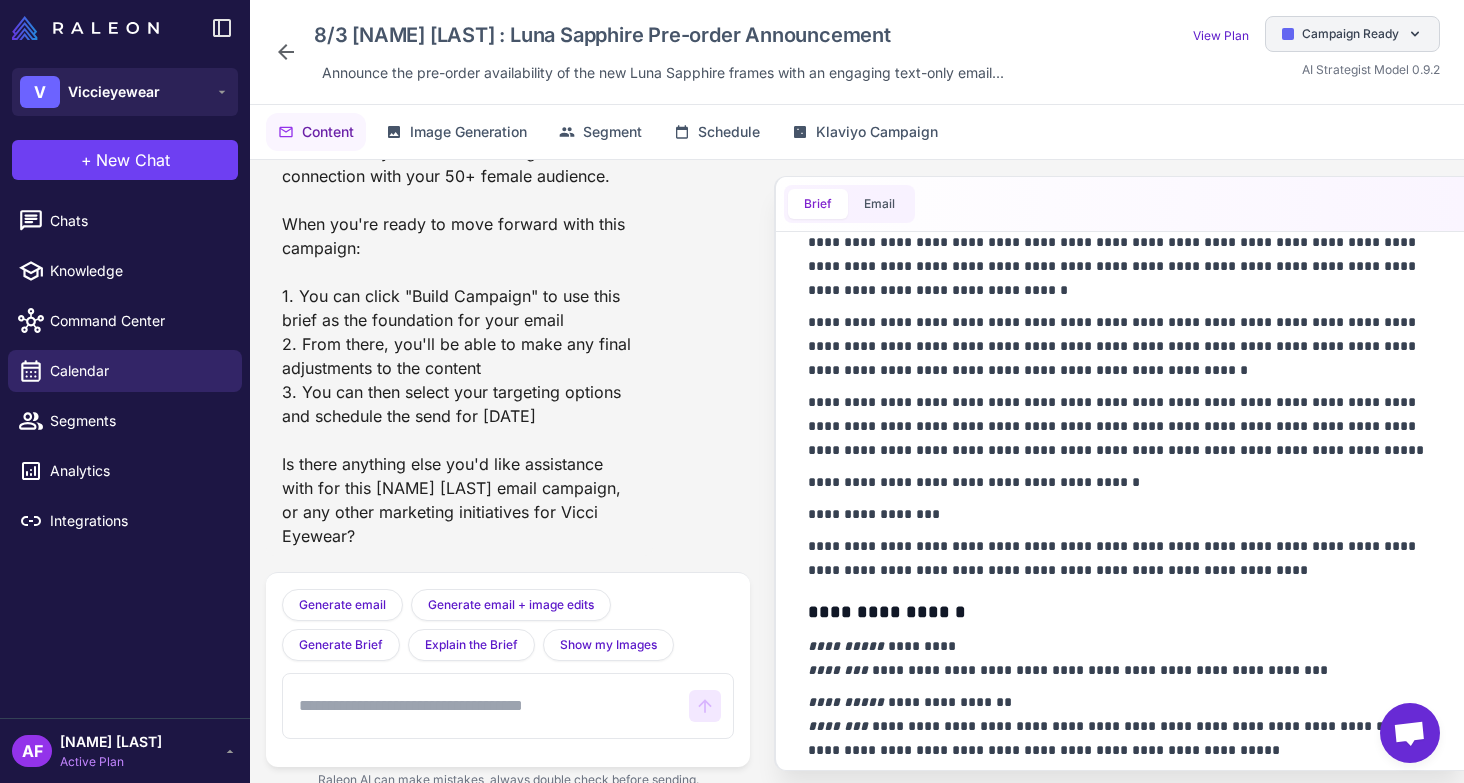 click on "Campaign Ready" at bounding box center [1350, 34] 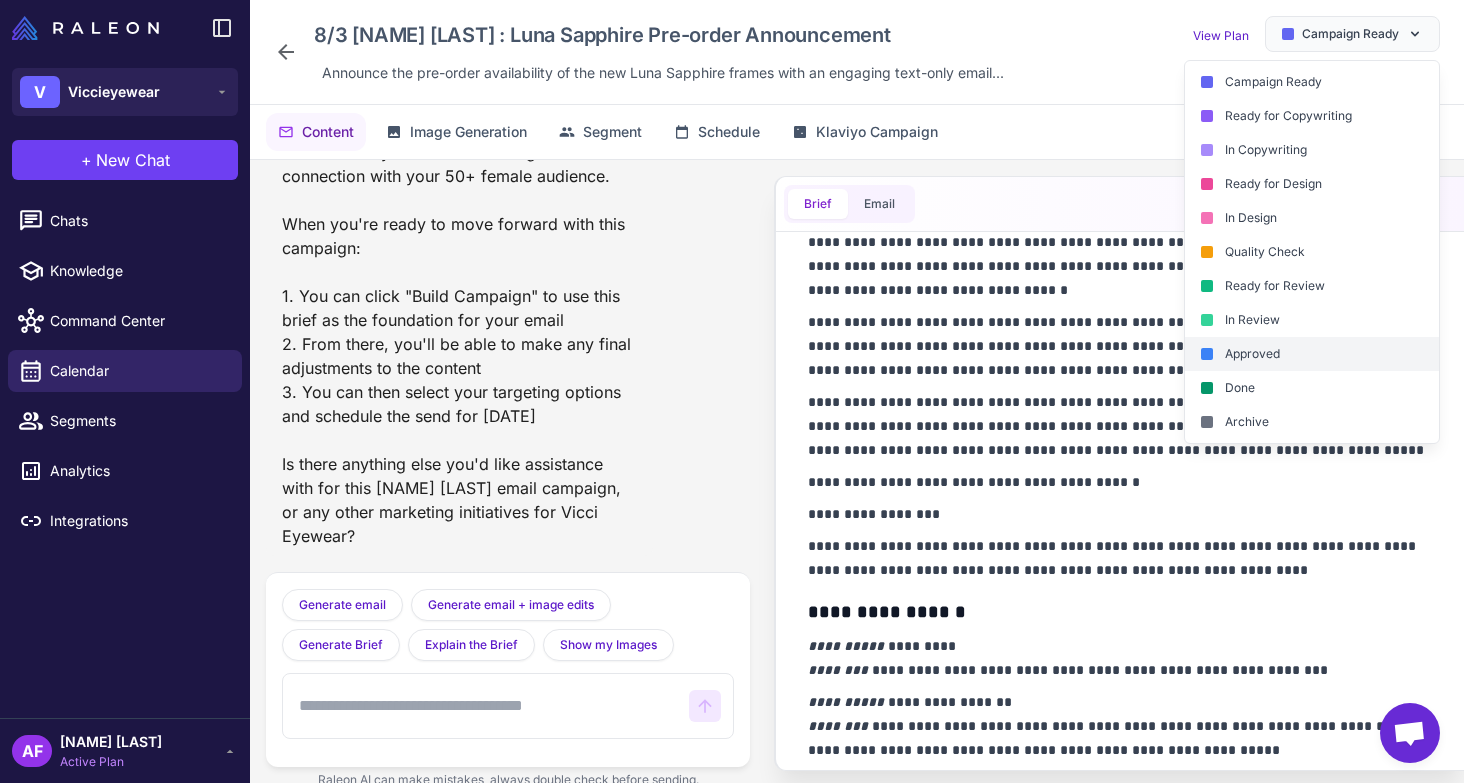 click on "Approved" 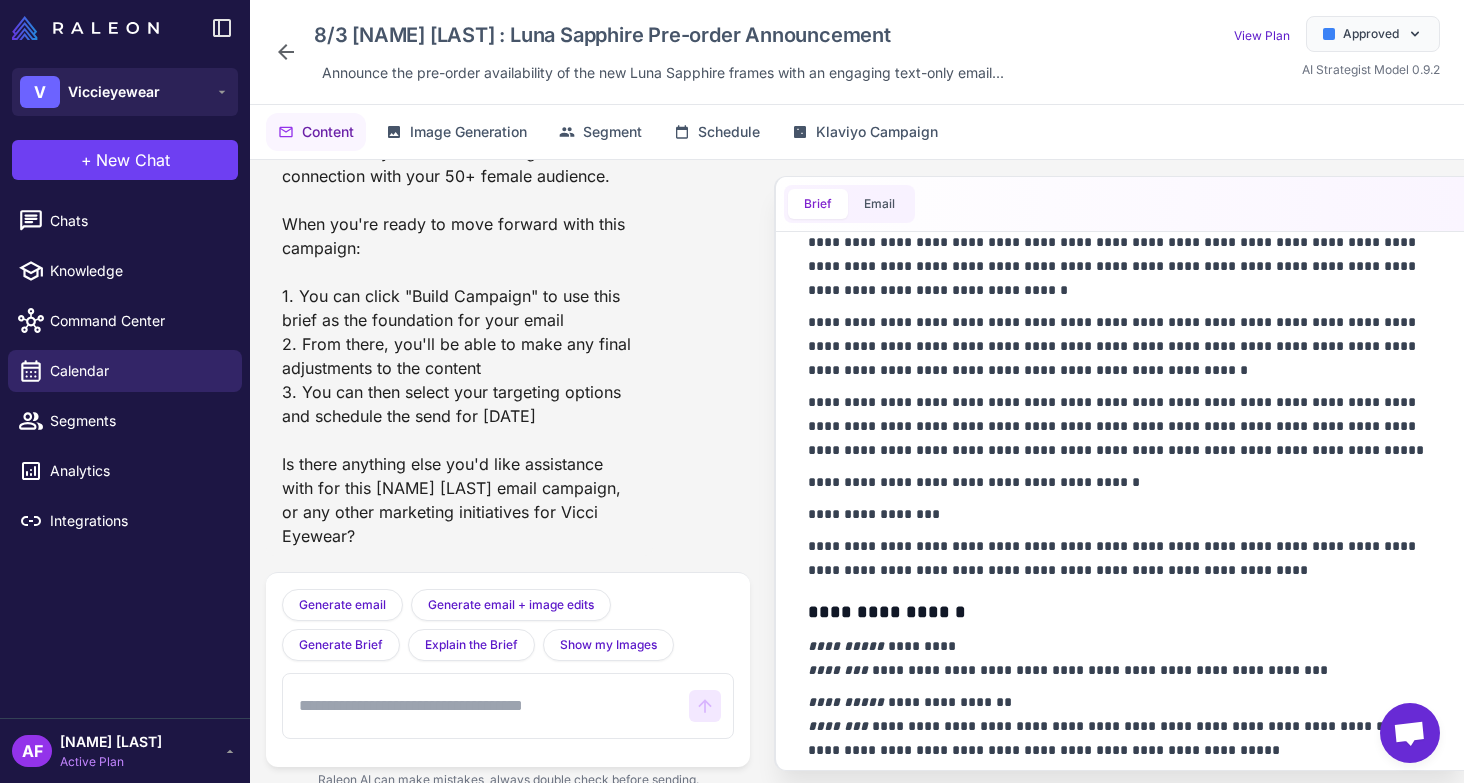 click on "8/3 Beverly G : Luna Sapphire Pre-order Announcement Announce the pre-order availability of the new Luna Sapphire frames with an engaging text-only email...  View Plan  Approved  AI Strategist Model 0.9.2" at bounding box center [857, 52] 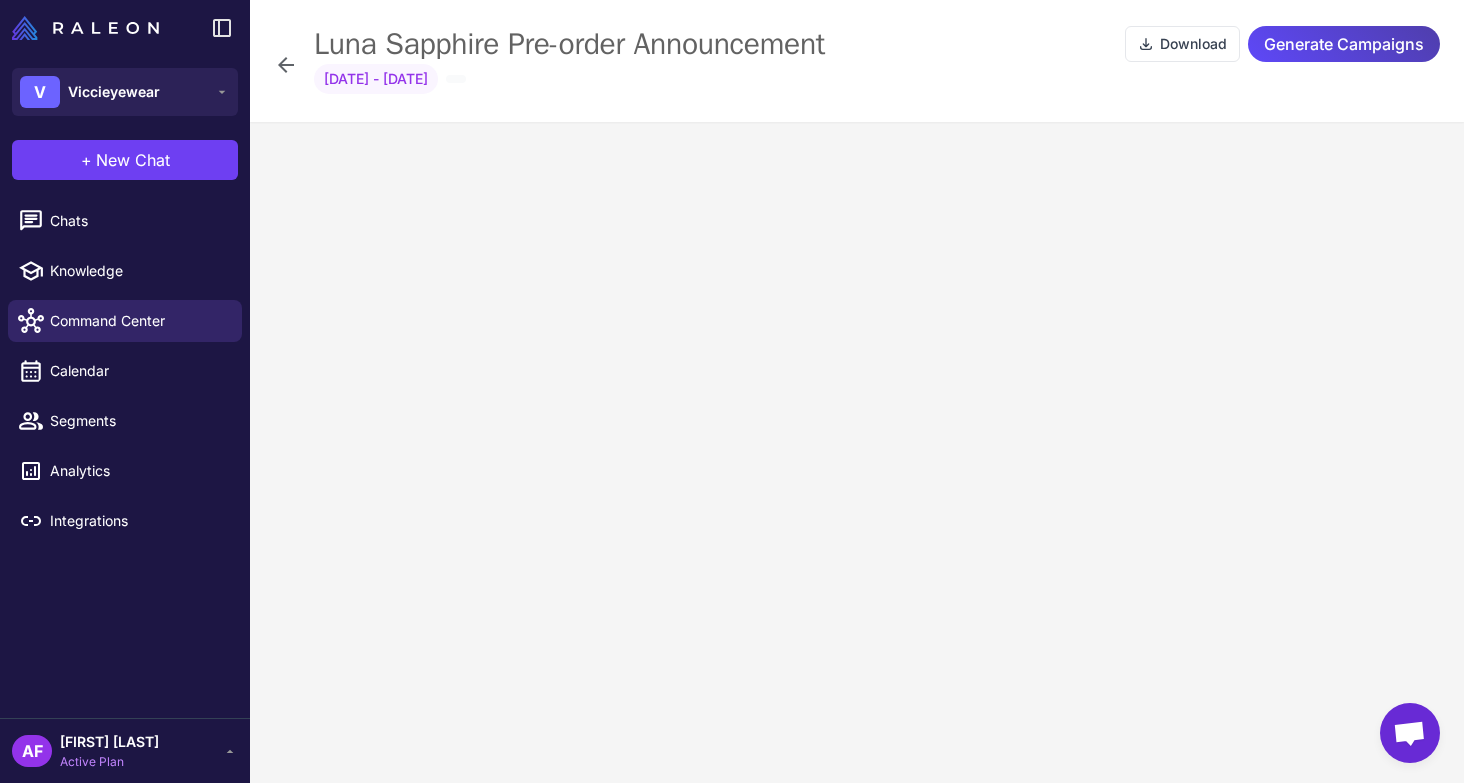 scroll, scrollTop: 0, scrollLeft: 0, axis: both 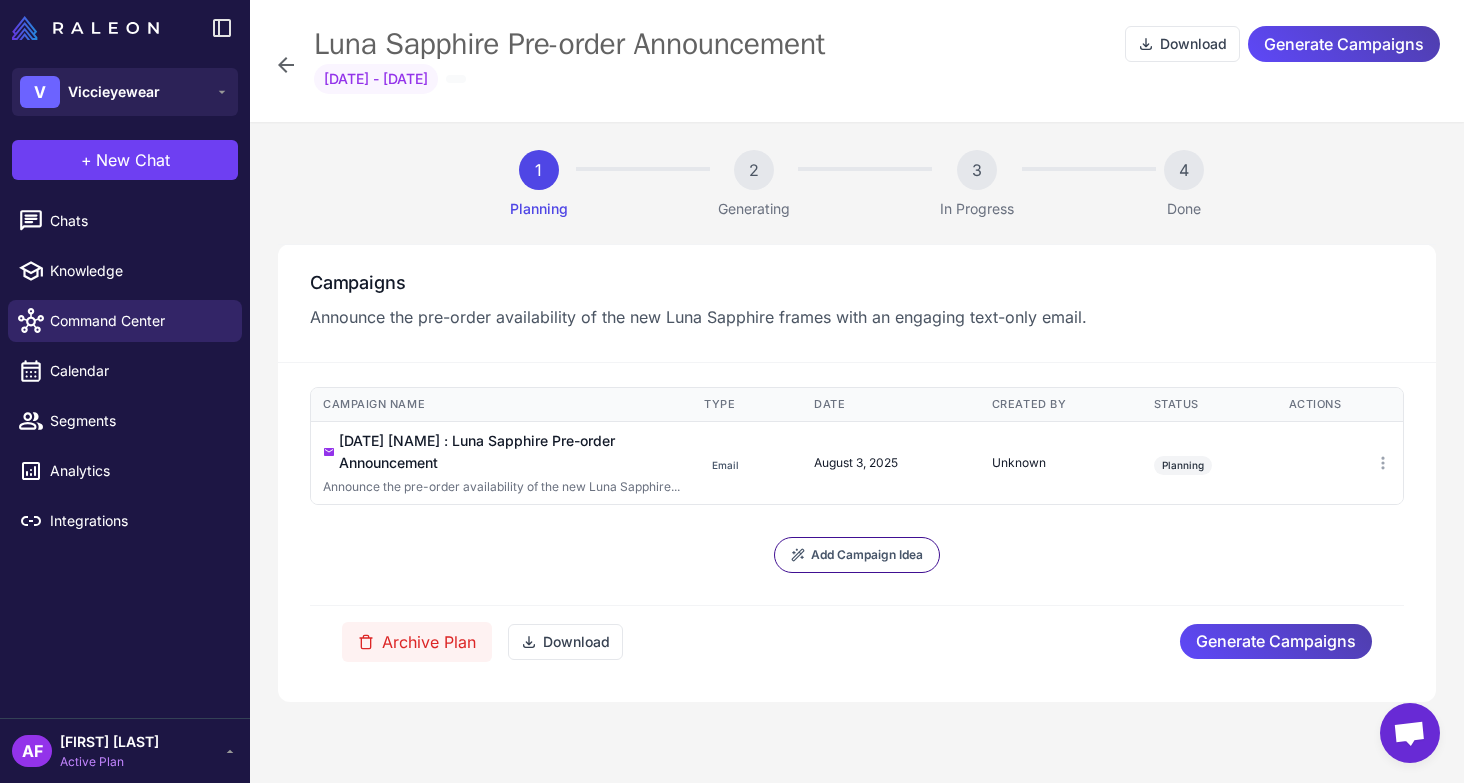 click 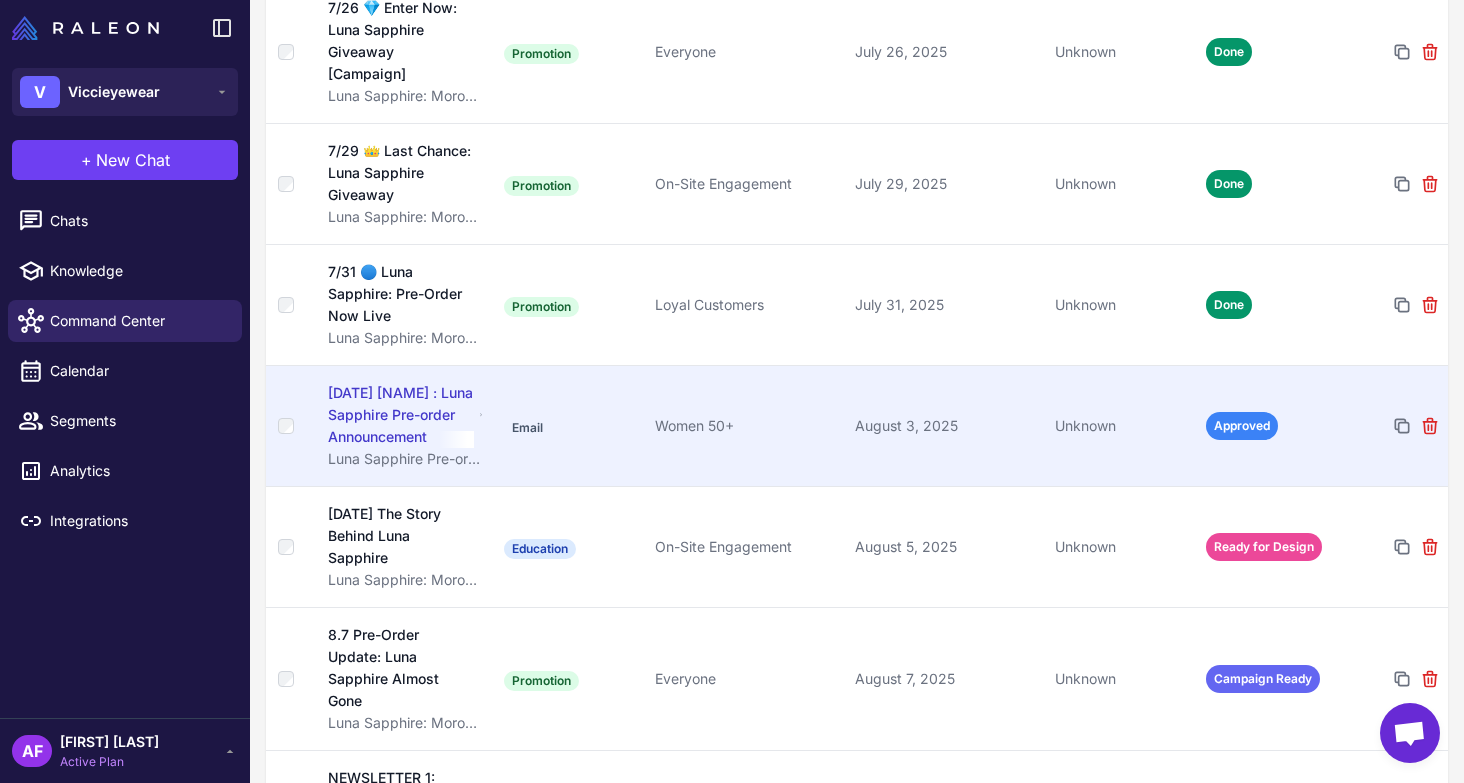scroll, scrollTop: 448, scrollLeft: 0, axis: vertical 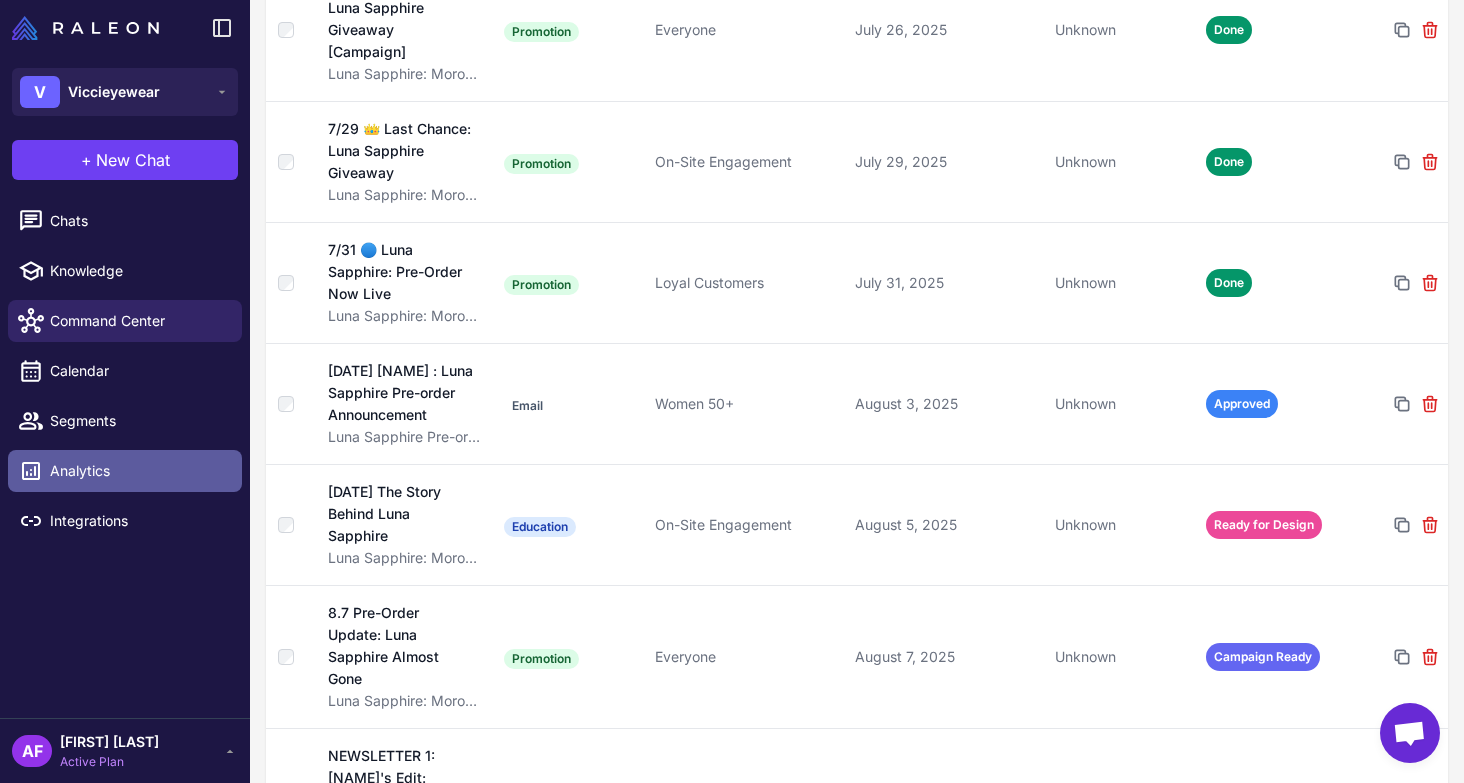 click on "Analytics" at bounding box center (138, 471) 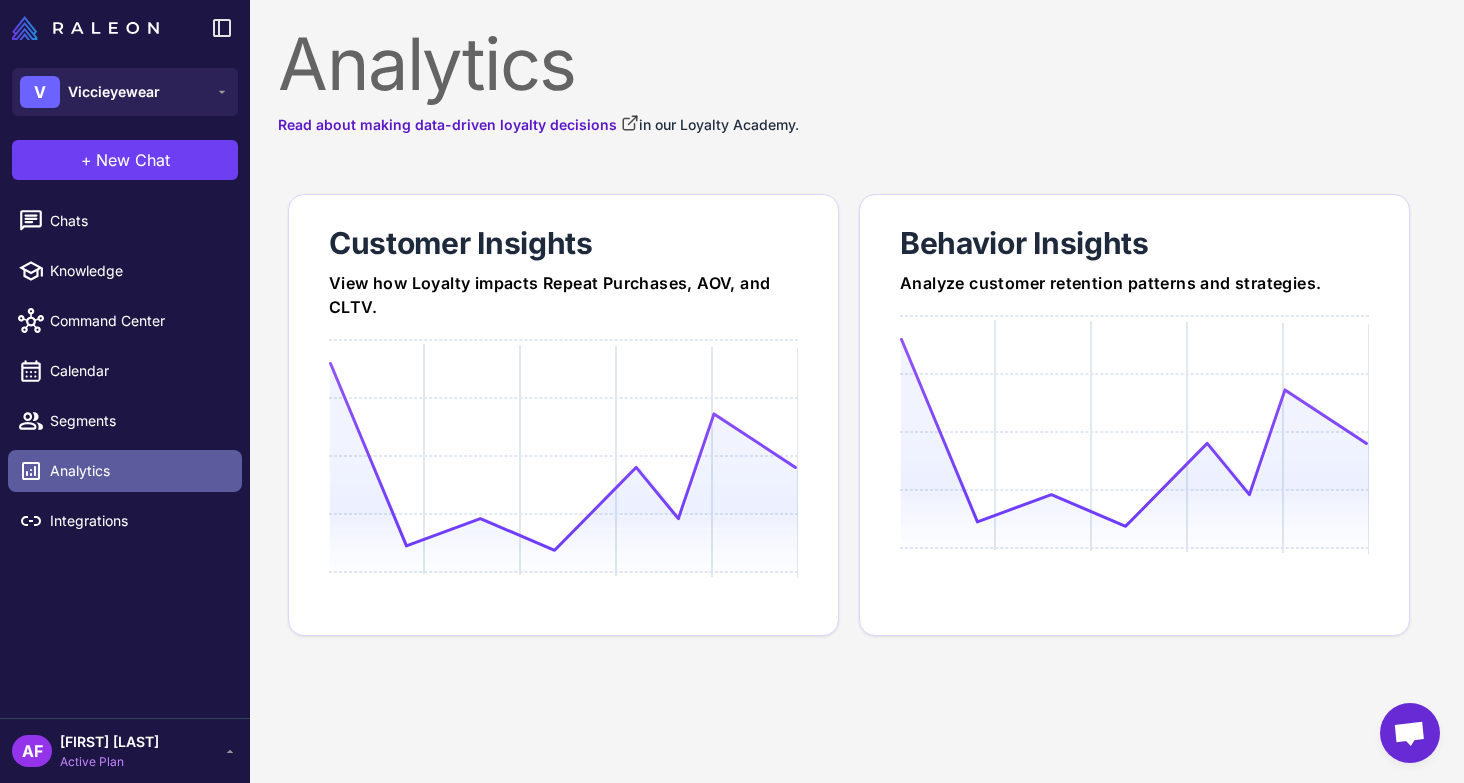 scroll, scrollTop: 0, scrollLeft: 0, axis: both 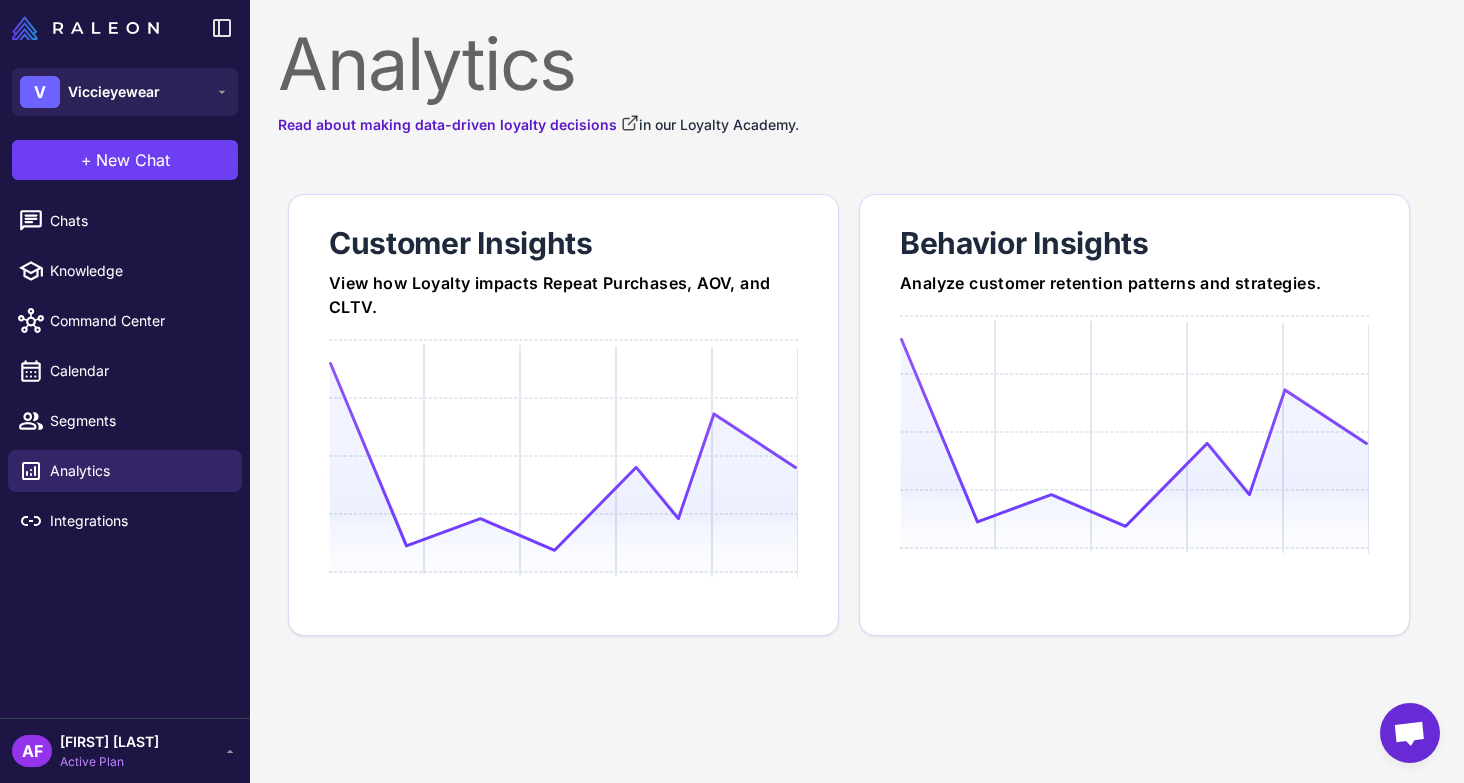 click on "Active Plan" at bounding box center [109, 762] 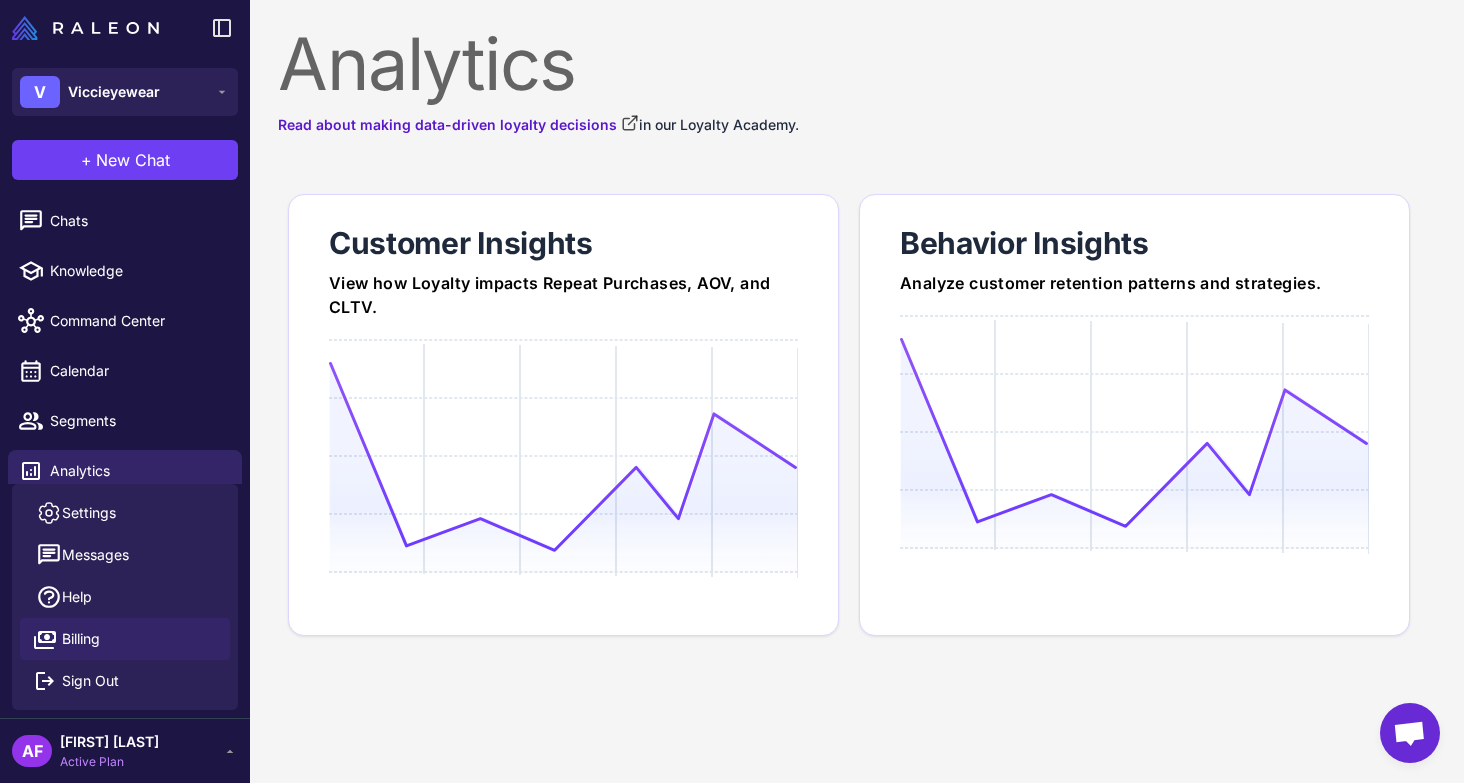 click on "Billing" at bounding box center [81, 639] 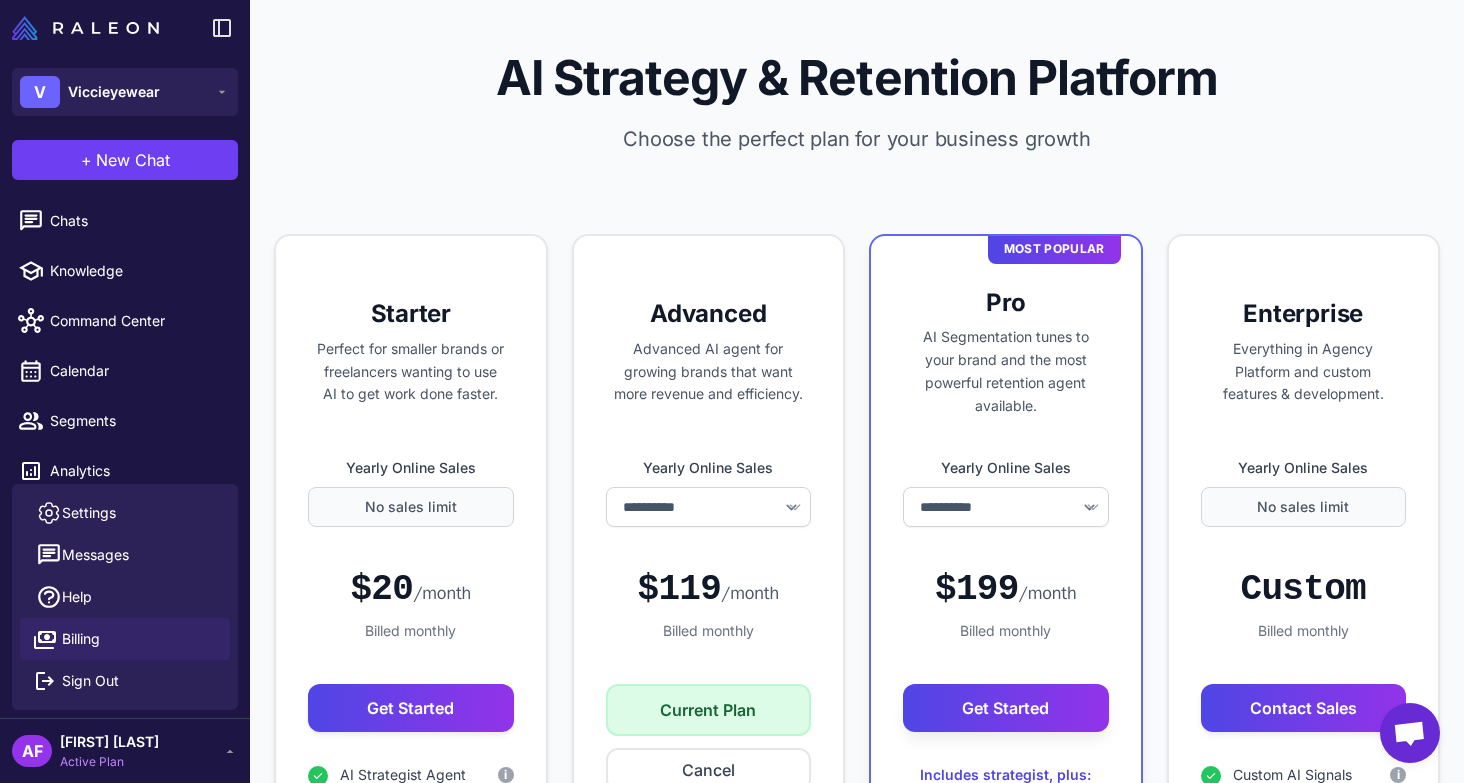 select on "******" 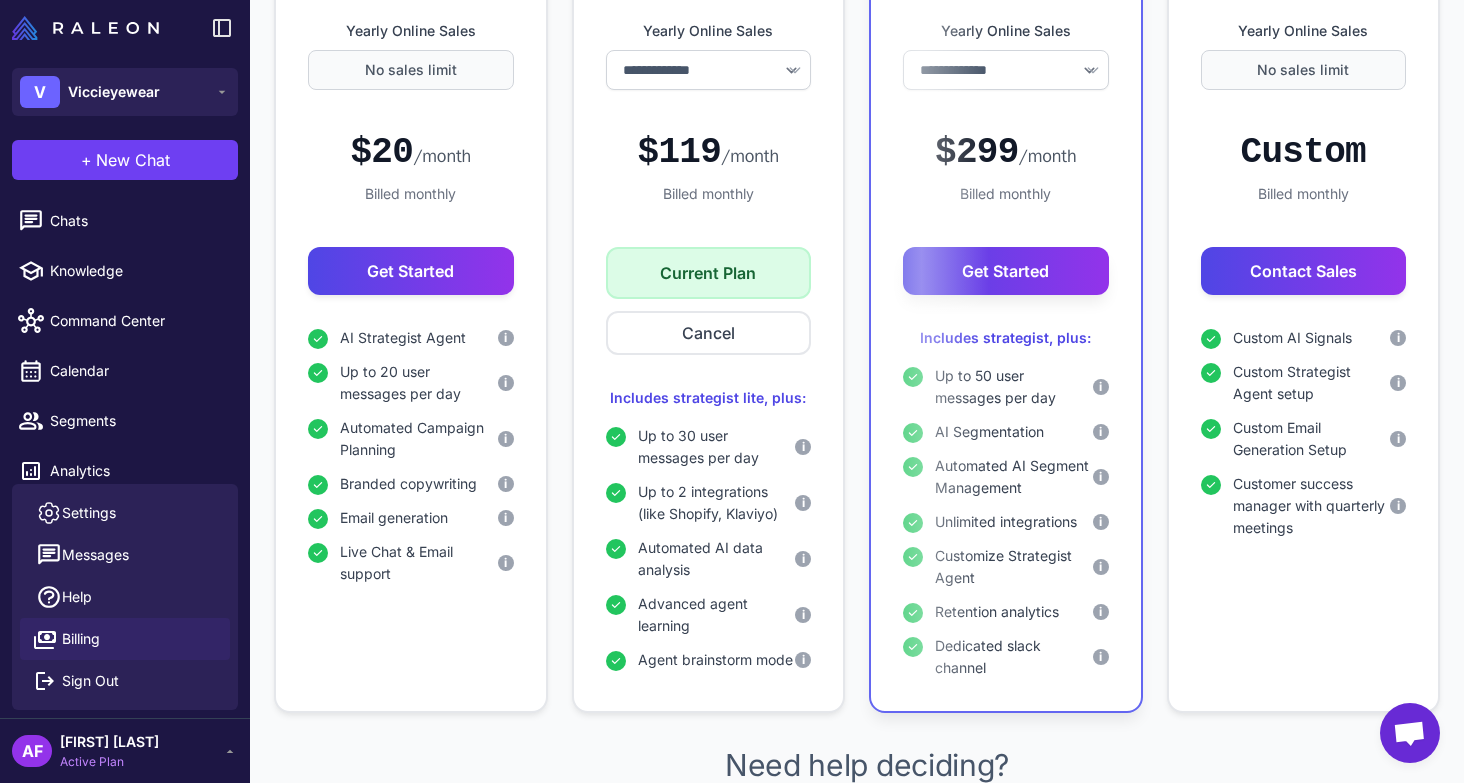 scroll, scrollTop: 441, scrollLeft: 0, axis: vertical 